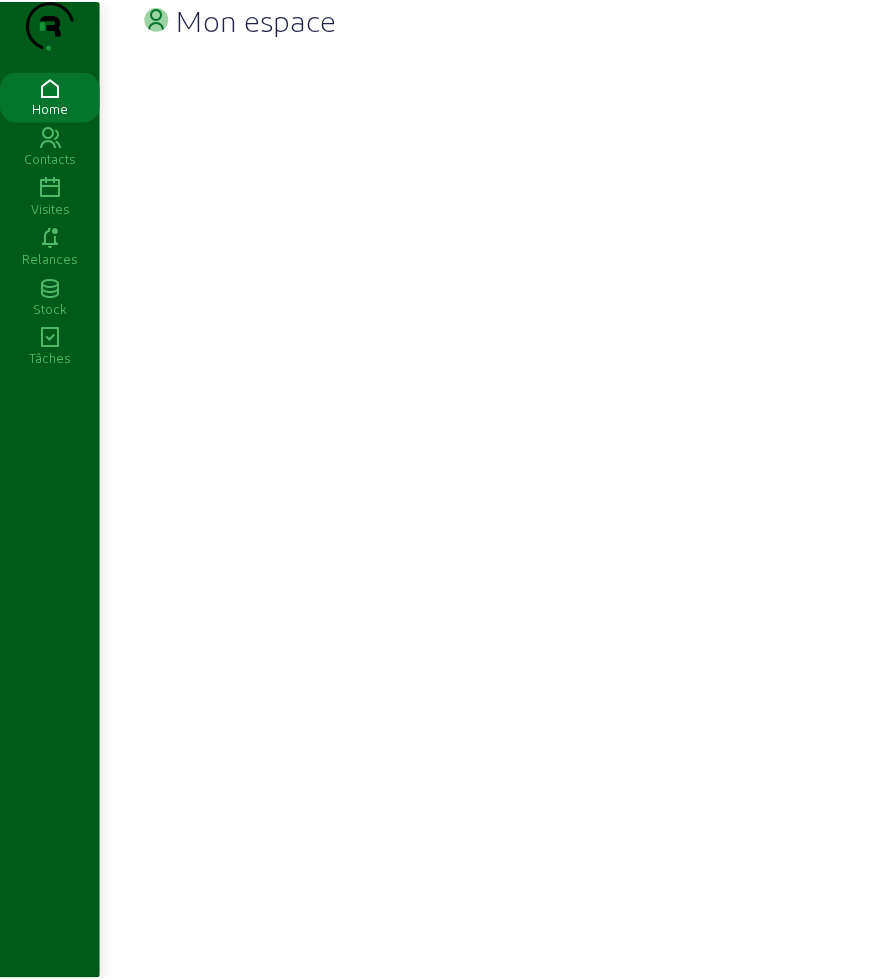 scroll, scrollTop: 0, scrollLeft: 0, axis: both 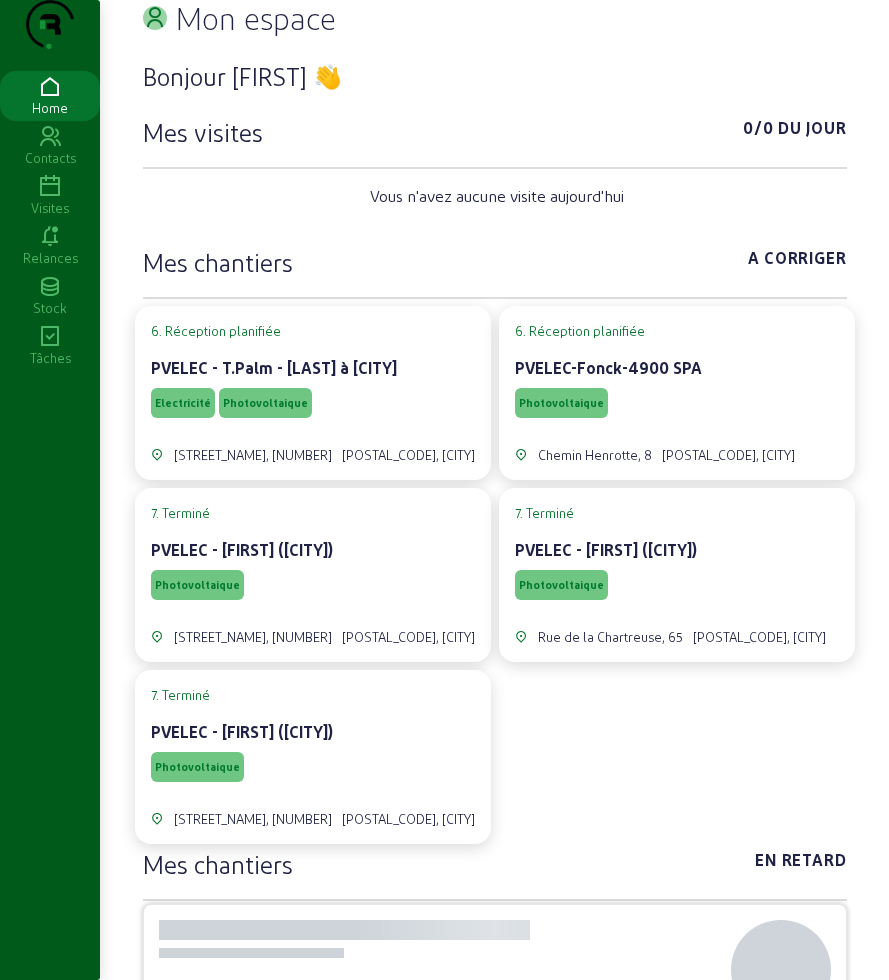 click 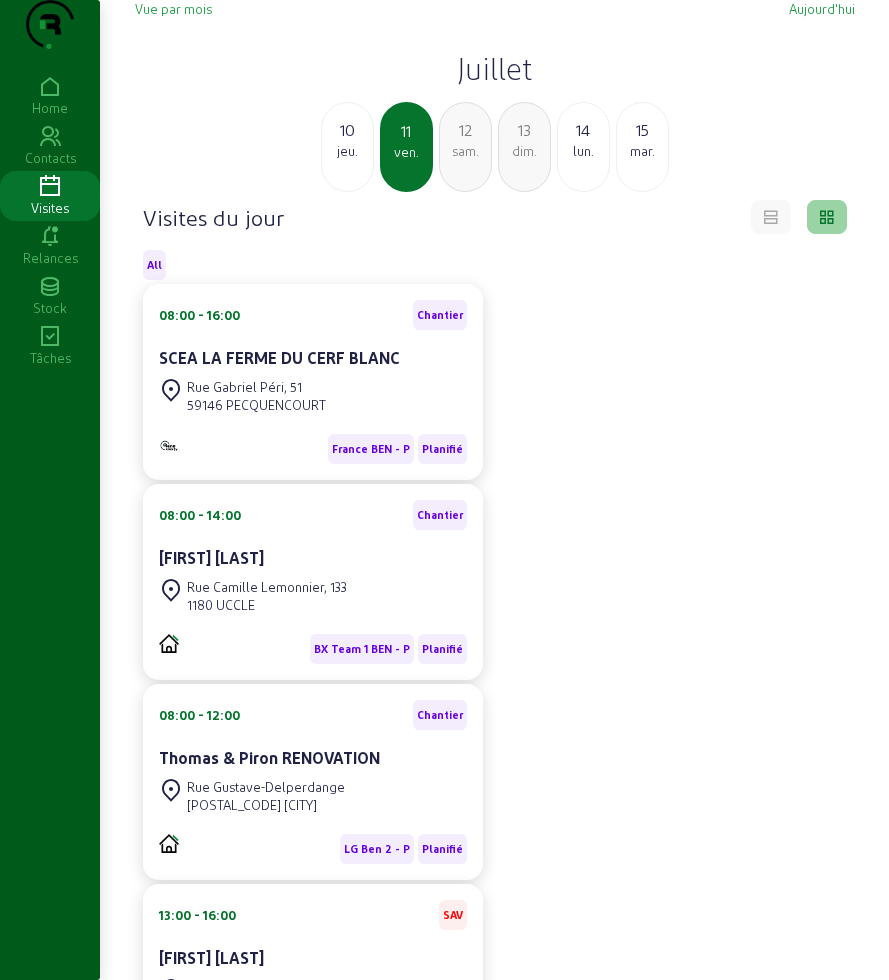 click on "sam." 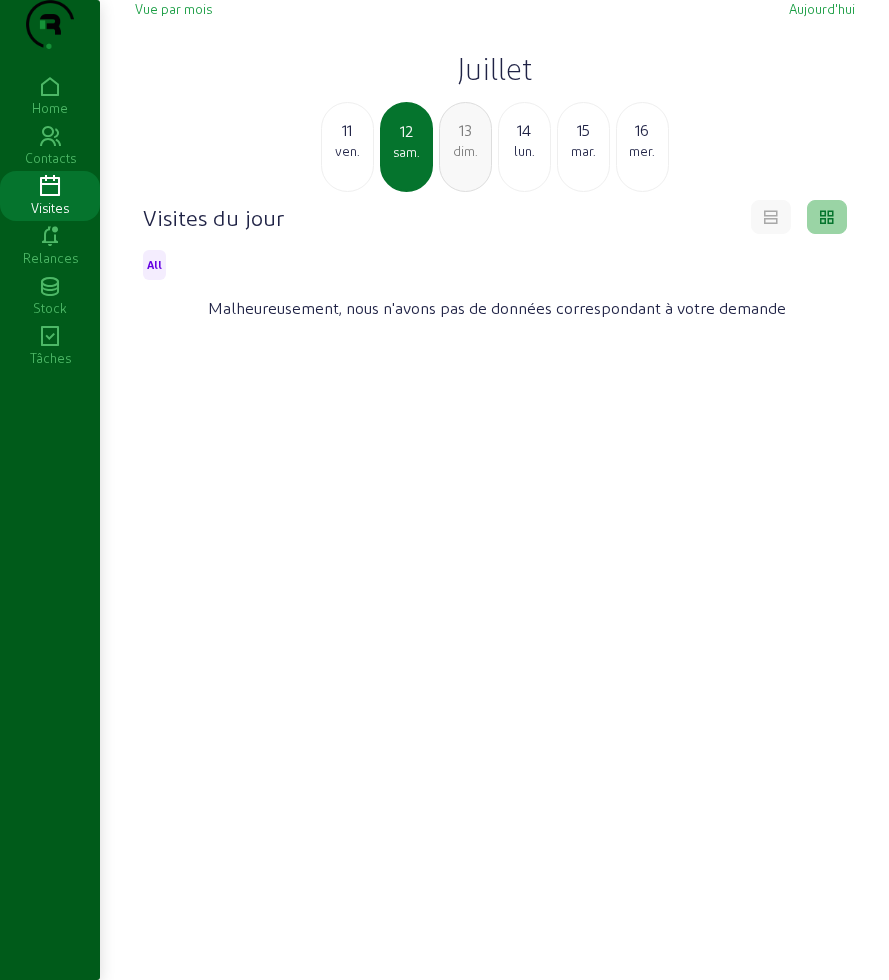 click on "lun." 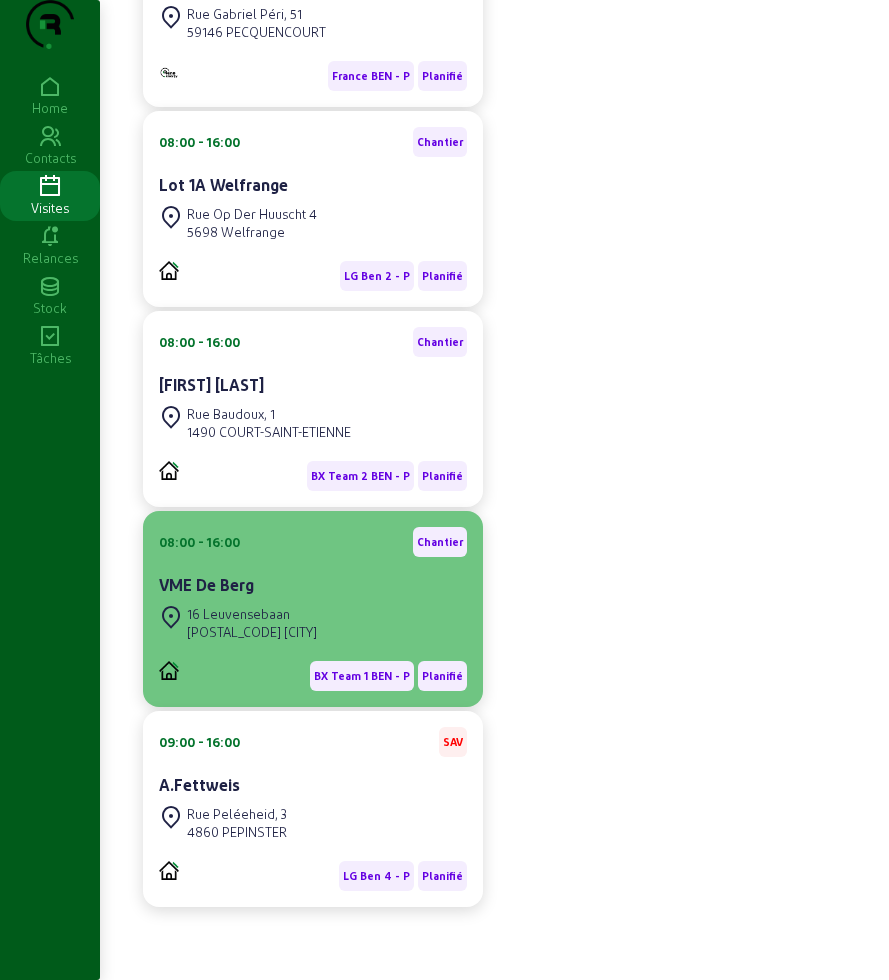 scroll, scrollTop: 413, scrollLeft: 0, axis: vertical 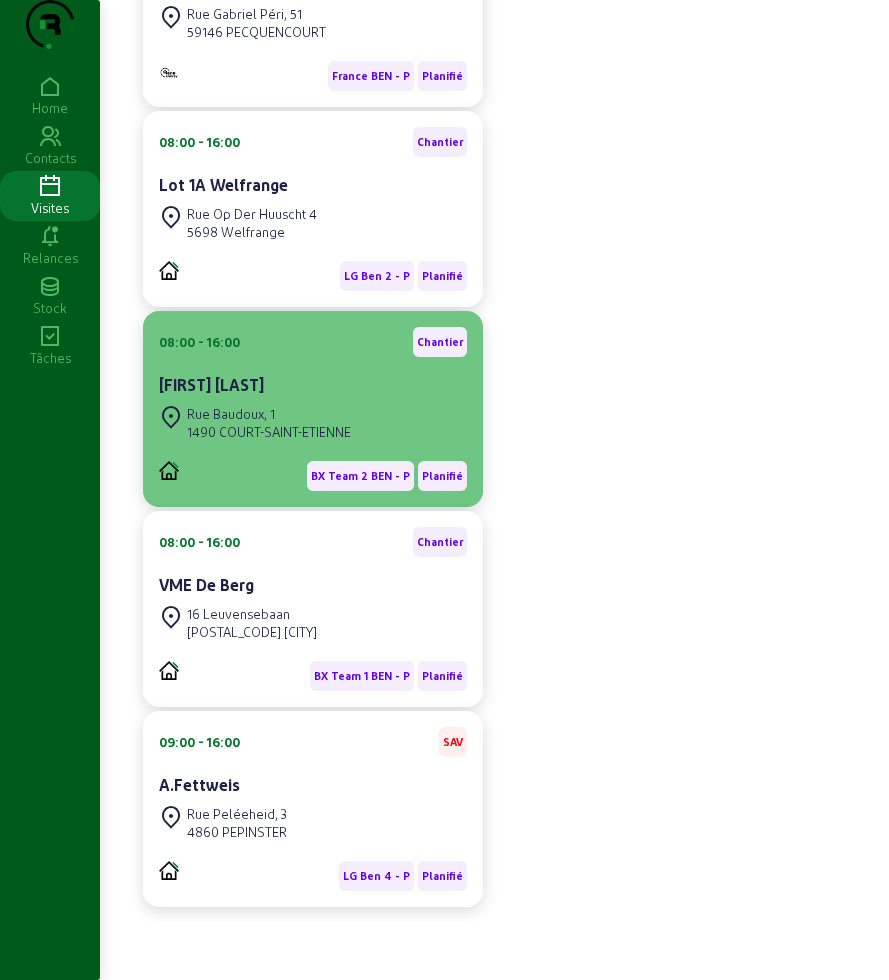 click on "Rue Baudoux, 1" 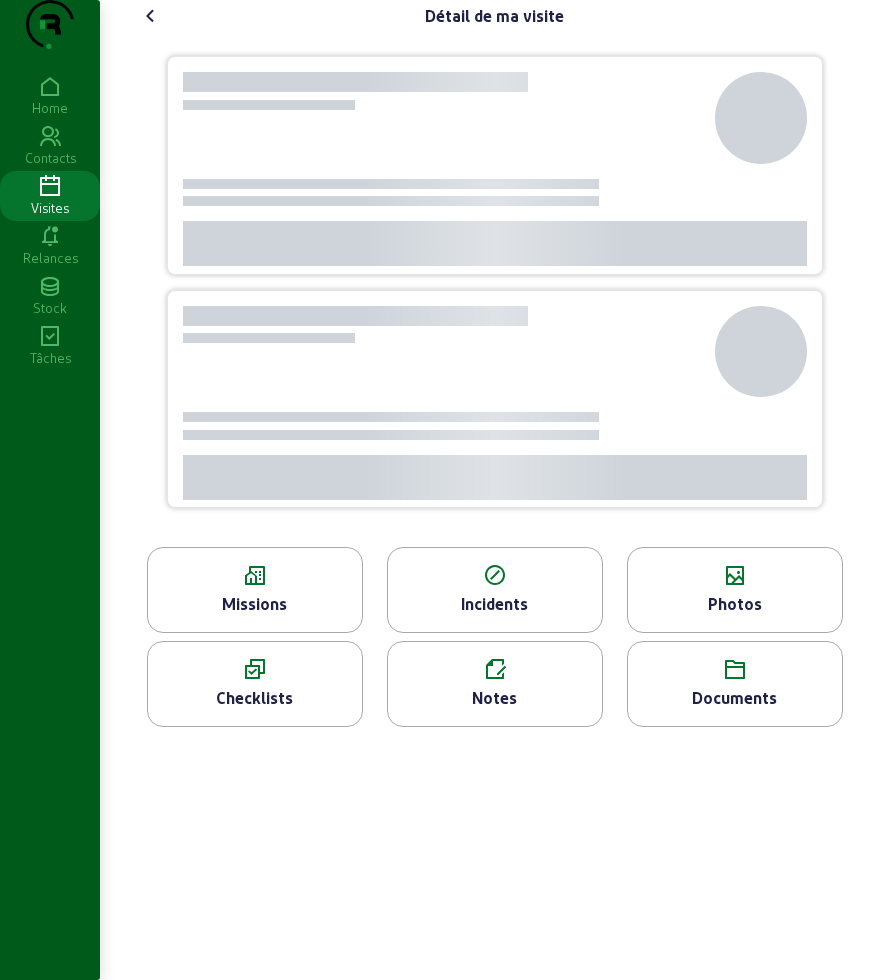 scroll, scrollTop: 0, scrollLeft: 0, axis: both 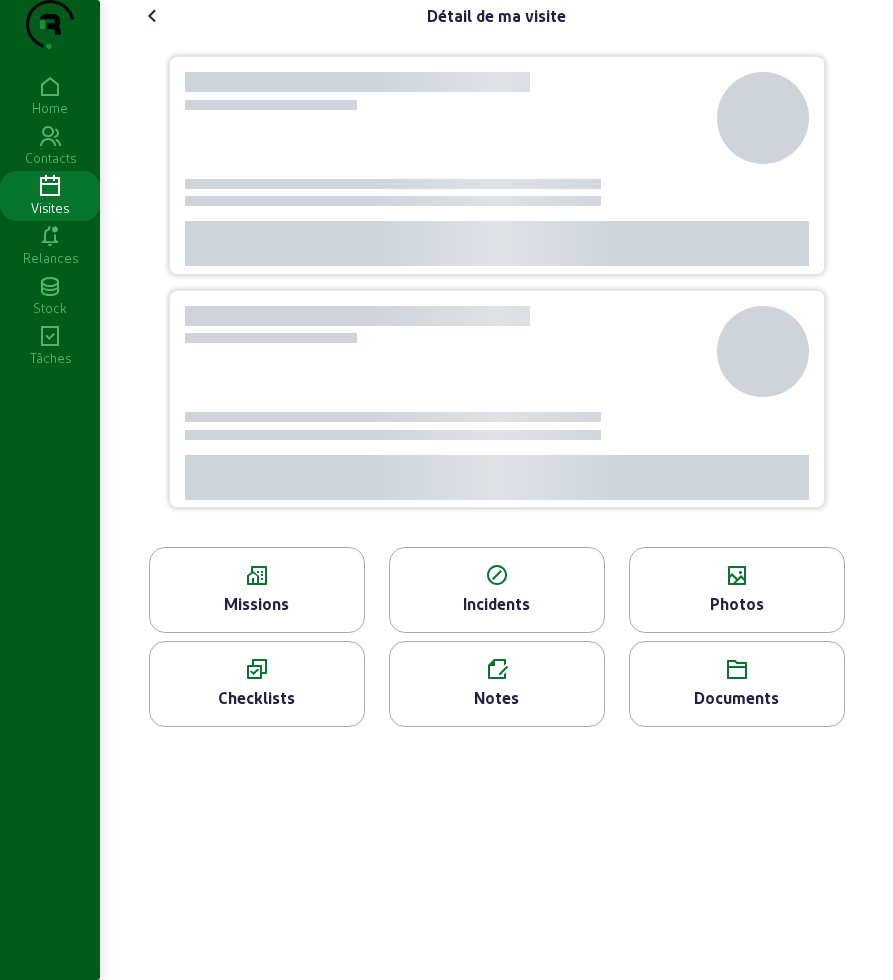 click 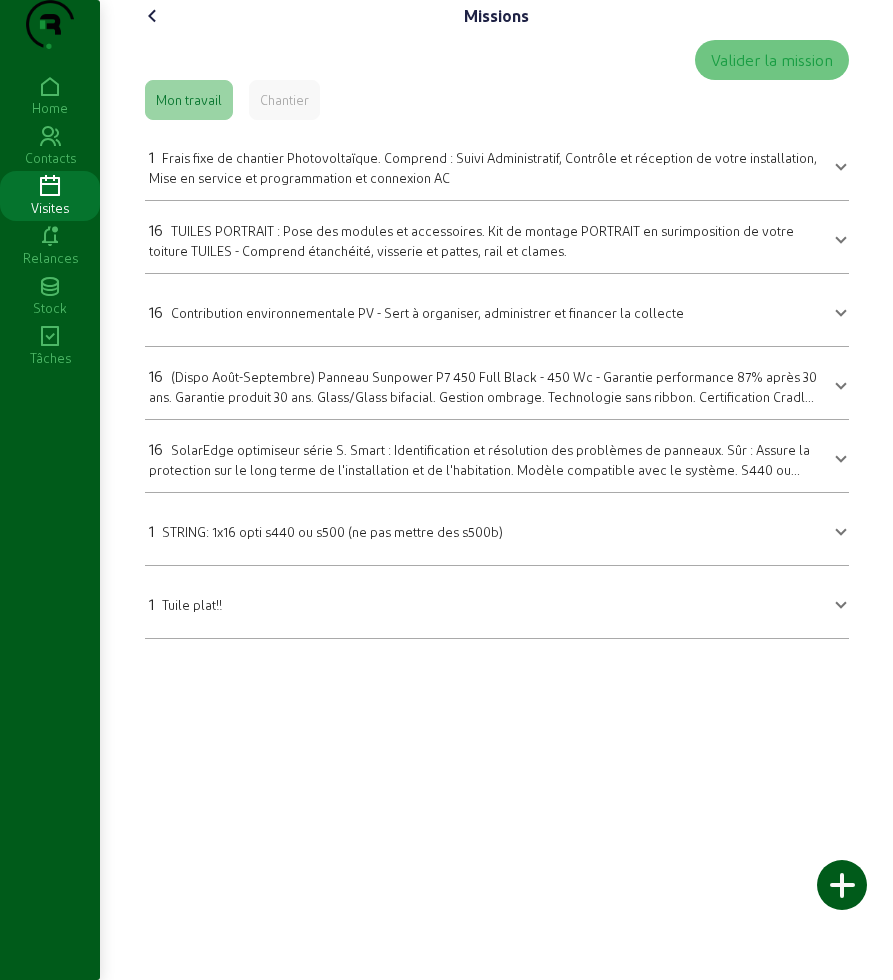 click on "Missions   Valider la mission   Mon travail   Chantier  1 Frais fixe de chantier Photovoltaïque. Comprend : Suivi Administratif, Contrôle et réception de votre installation, Mise en service et programmation et connexion AC Frais fixe de chantier Photovoltaïque. Comprend : Suivi Administratif, Contrôle et réception de votre installation, Mise en service et programmation et connexion AC       Quantité 1  Sauvegarder  16 TUILES PORTRAIT : Pose des modules et accessoires. Kit de montage PORTRAIT en surimposition de votre toiture TUILES - Comprend étanchéité, visserie et pattes, rail et clames.  TUILES PORTRAIT : Pose des modules et accessoires. Kit de montage PORTRAIT en surimposition de votre toiture TUILES - Comprend étanchéité, visserie et pattes, rail et clames.        Quantité 16 Matériel utilisé Crochet inox tuile double réglage Pièce Clame de fin quickfix noire Schletter 30-40mm Pièce Clame intermédiaire quickfix noire Schletter 30-40mm Pièce Rail Schletter noir 6m Pièce Pièce 16" 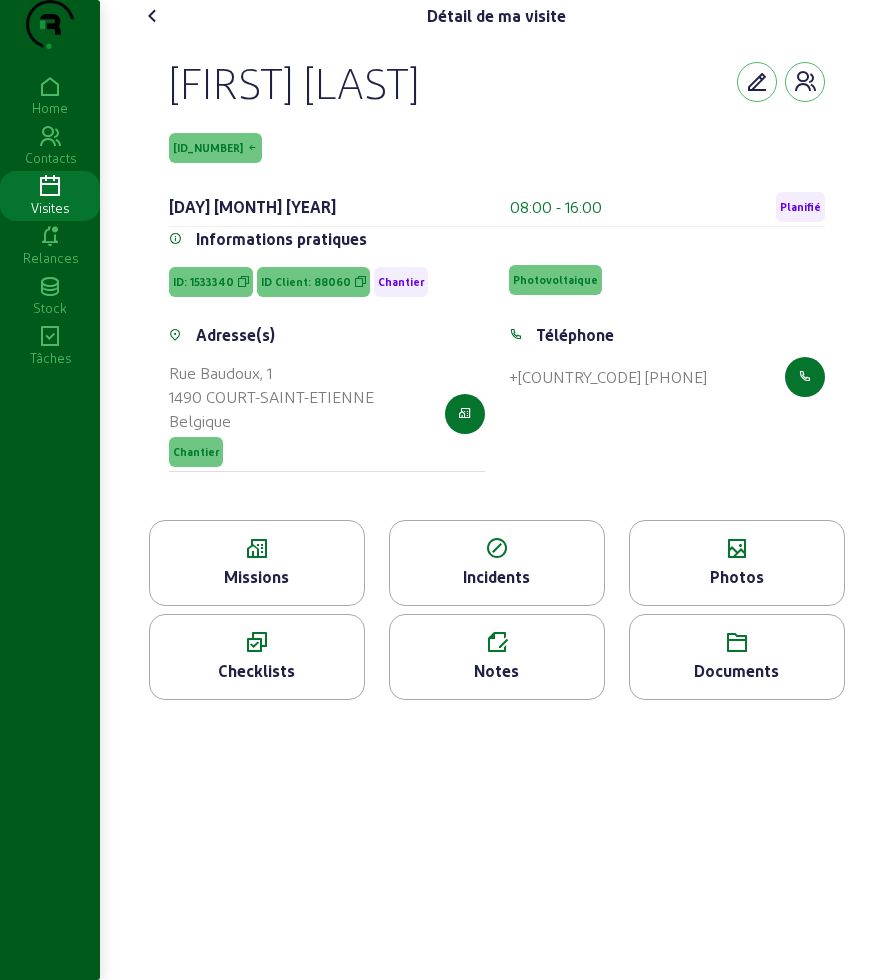 click on "Photos" 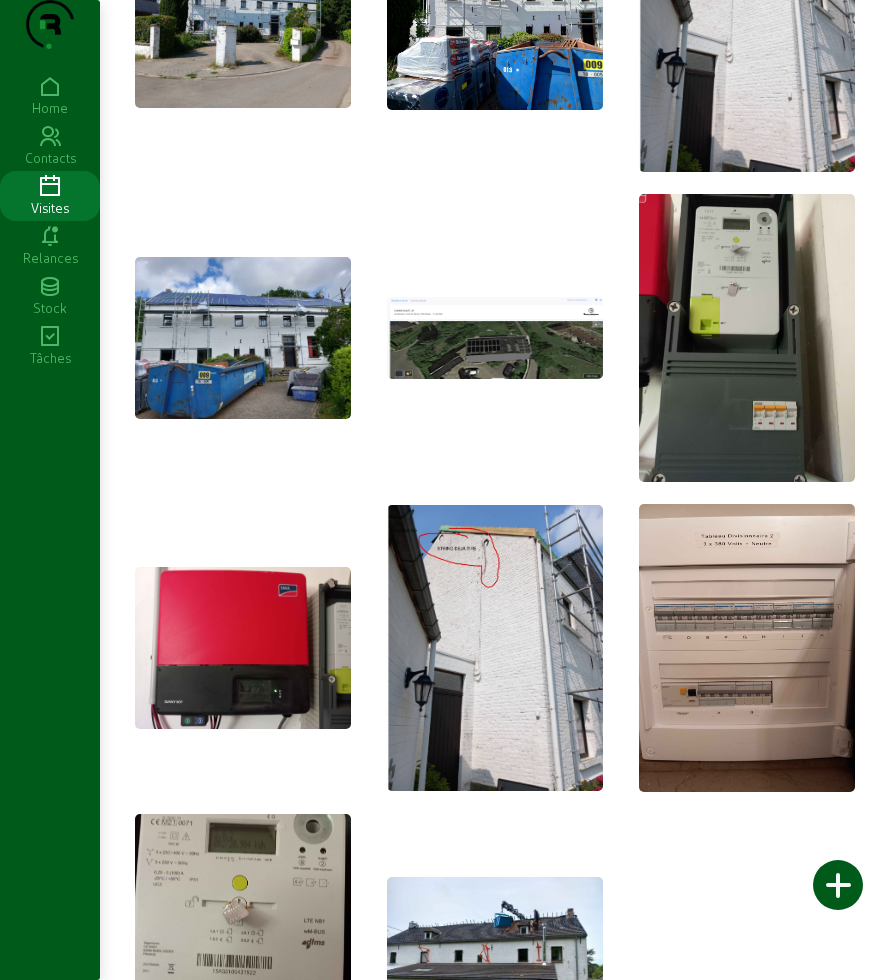 scroll, scrollTop: 0, scrollLeft: 0, axis: both 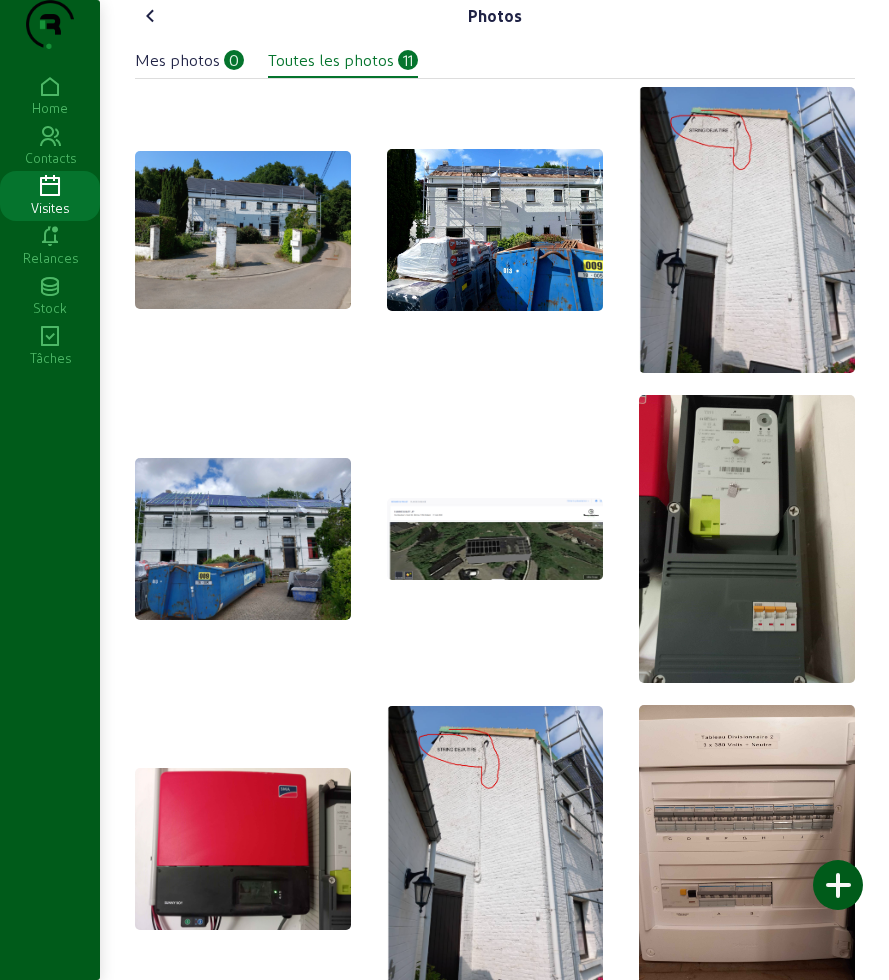 click 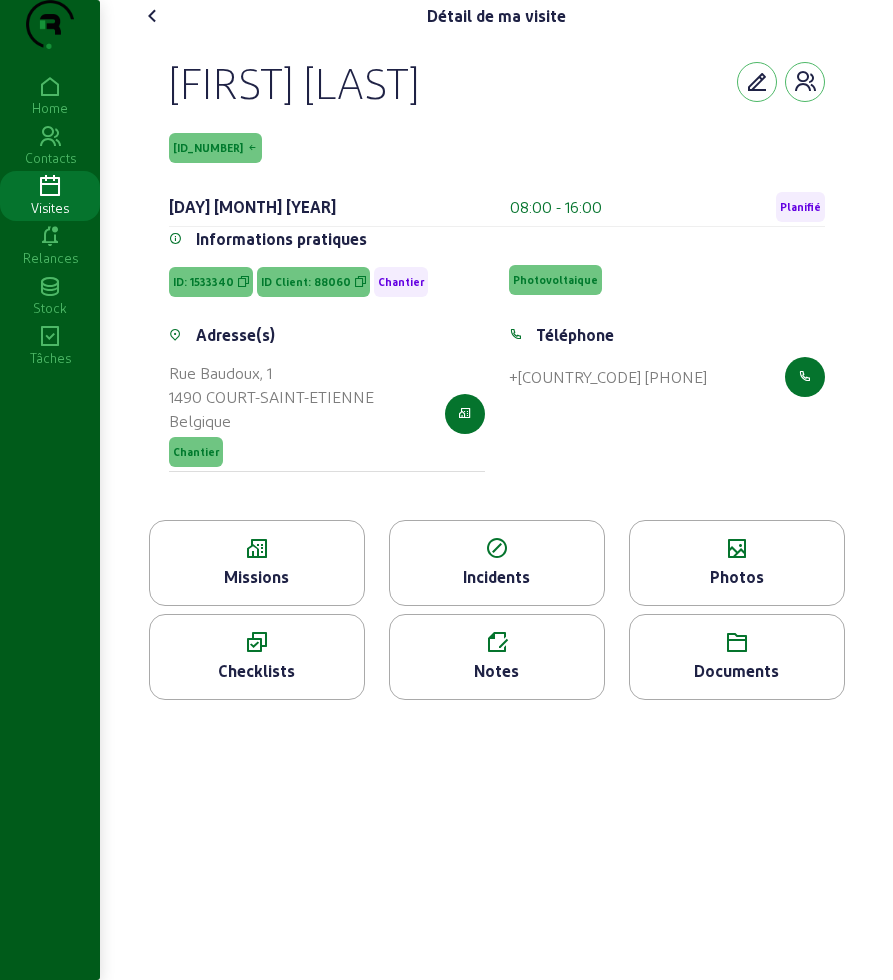 click 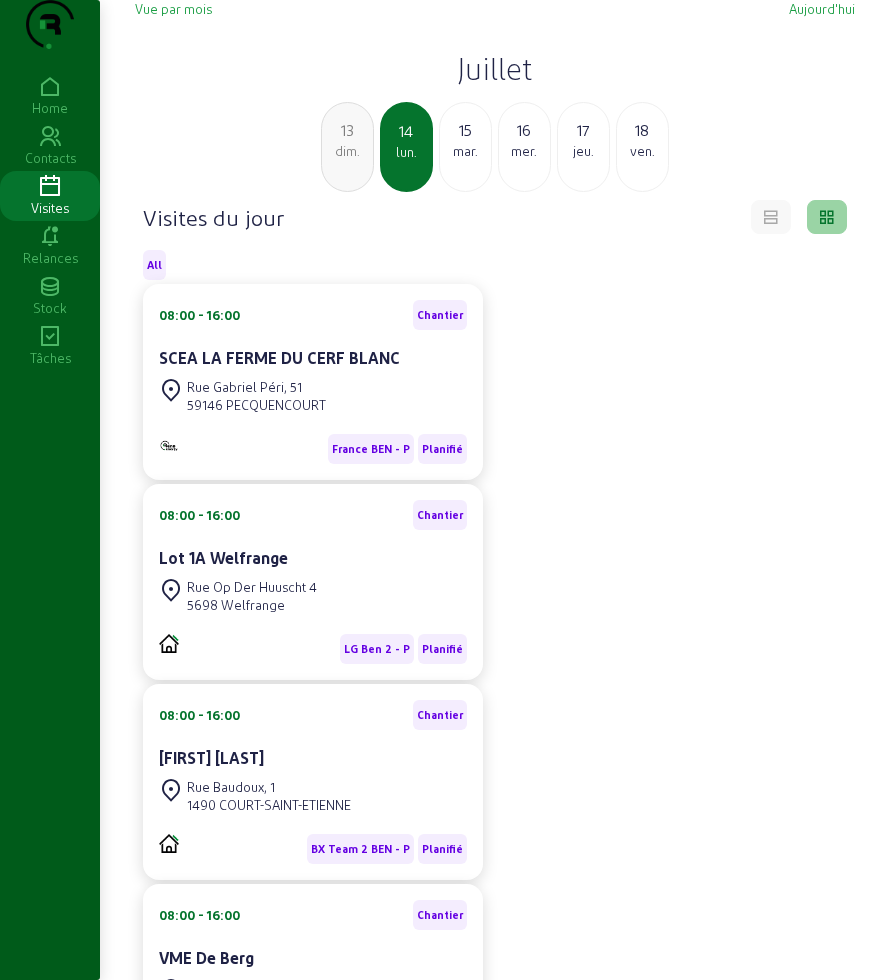 scroll, scrollTop: 250, scrollLeft: 0, axis: vertical 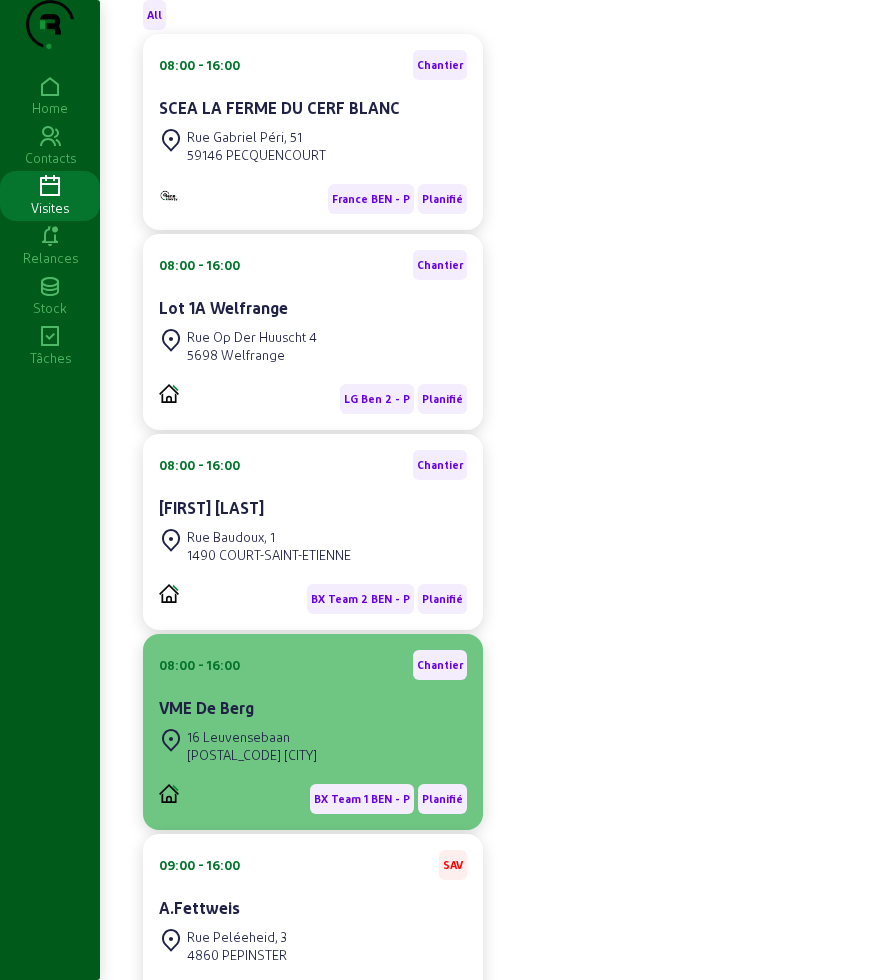 drag, startPoint x: 300, startPoint y: 667, endPoint x: 281, endPoint y: 754, distance: 89.050545 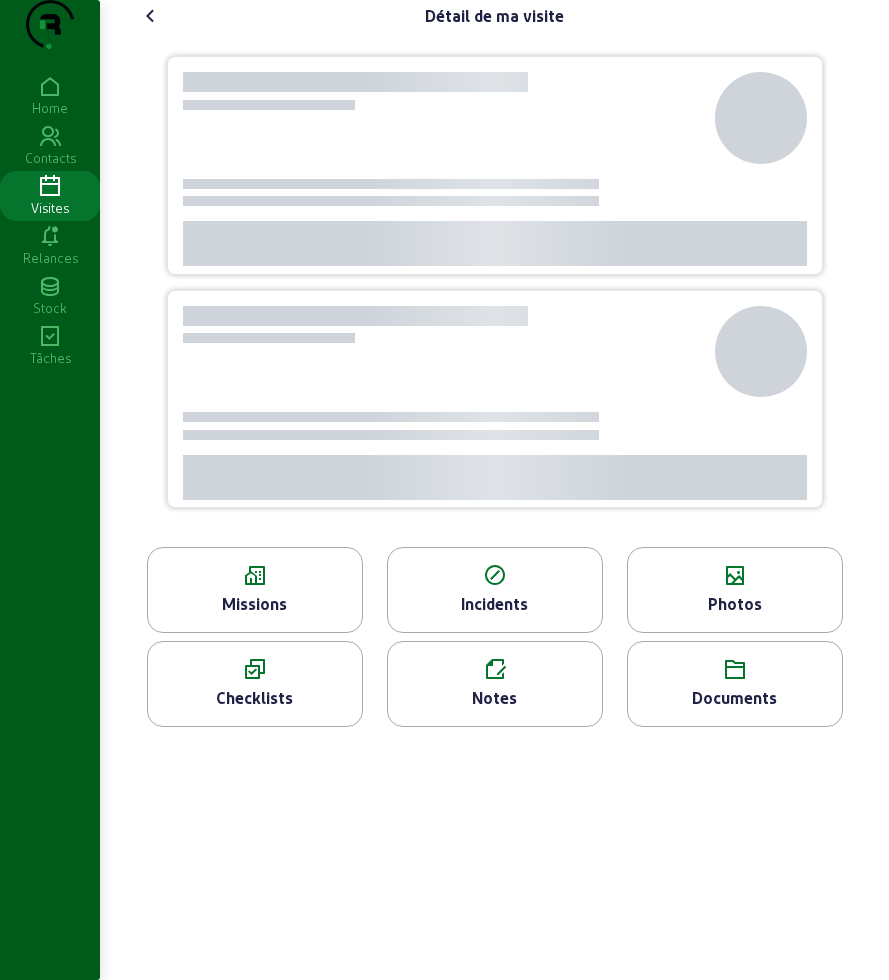 scroll, scrollTop: 0, scrollLeft: 0, axis: both 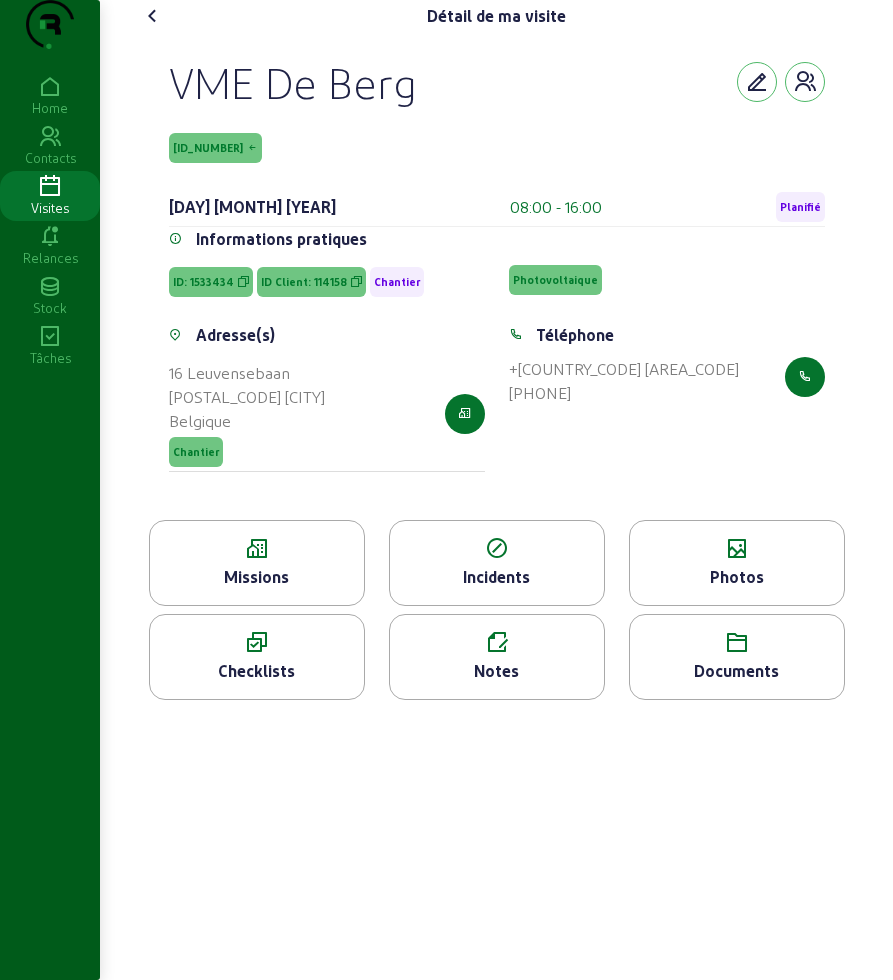 click 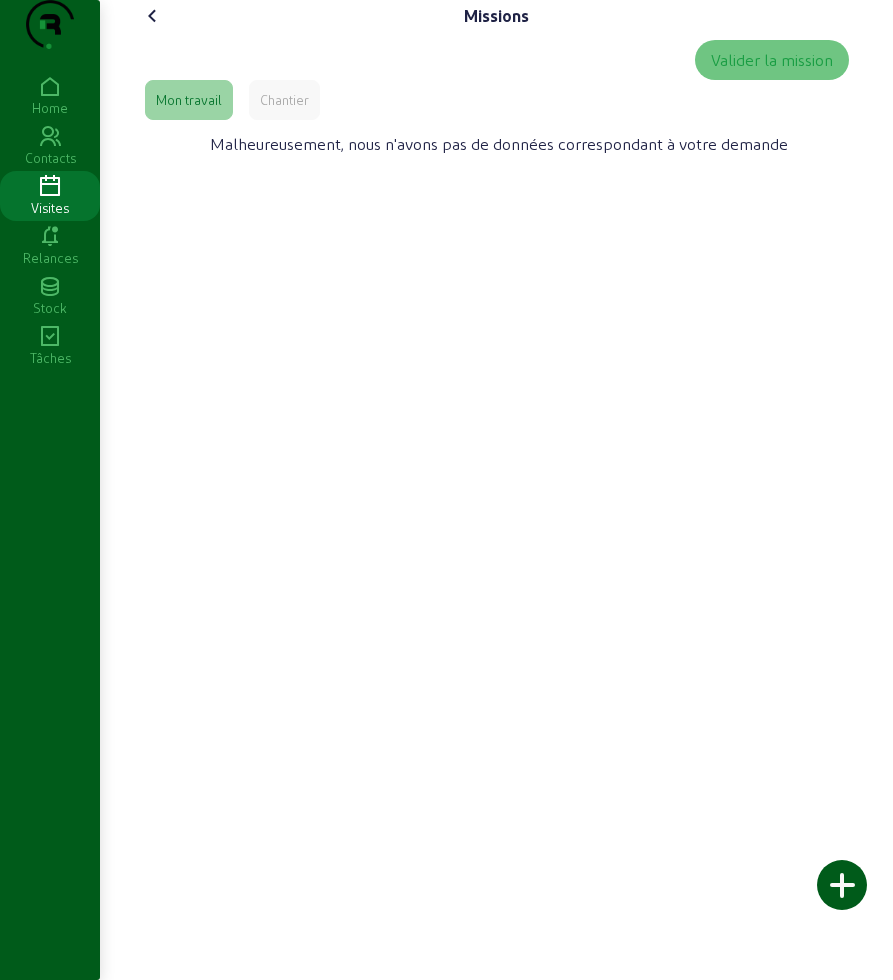 click on "Chantier" 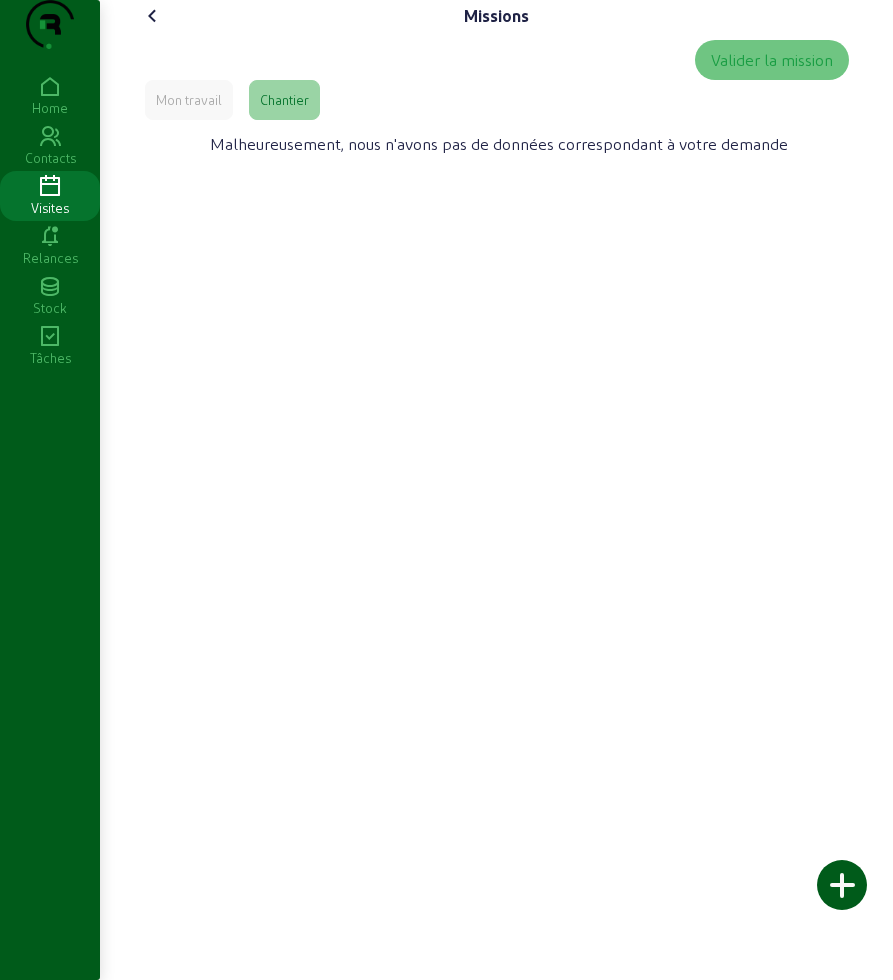 click 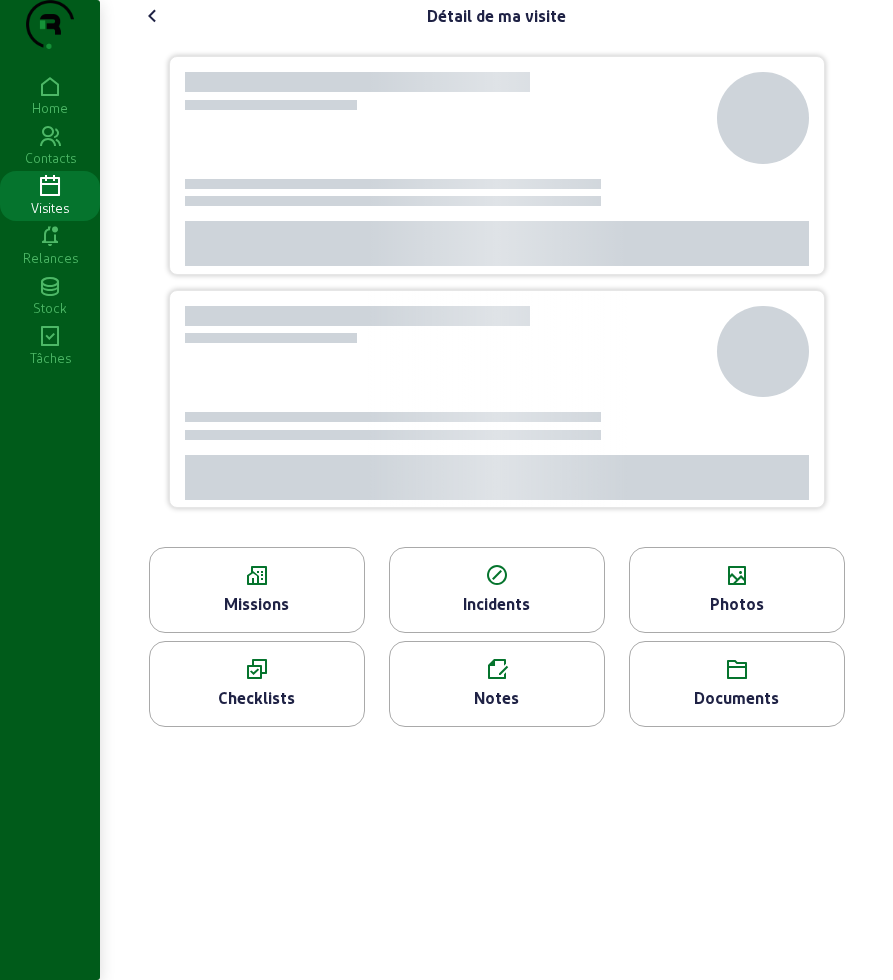 click on "Photos" 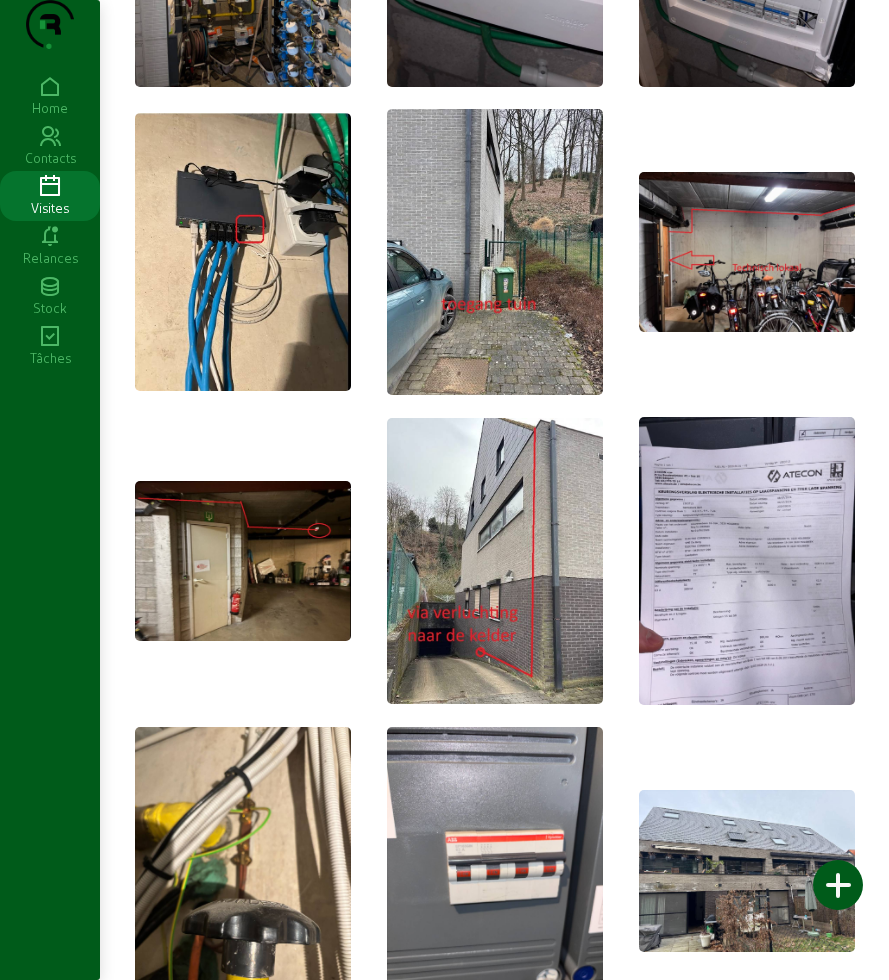 scroll, scrollTop: 625, scrollLeft: 0, axis: vertical 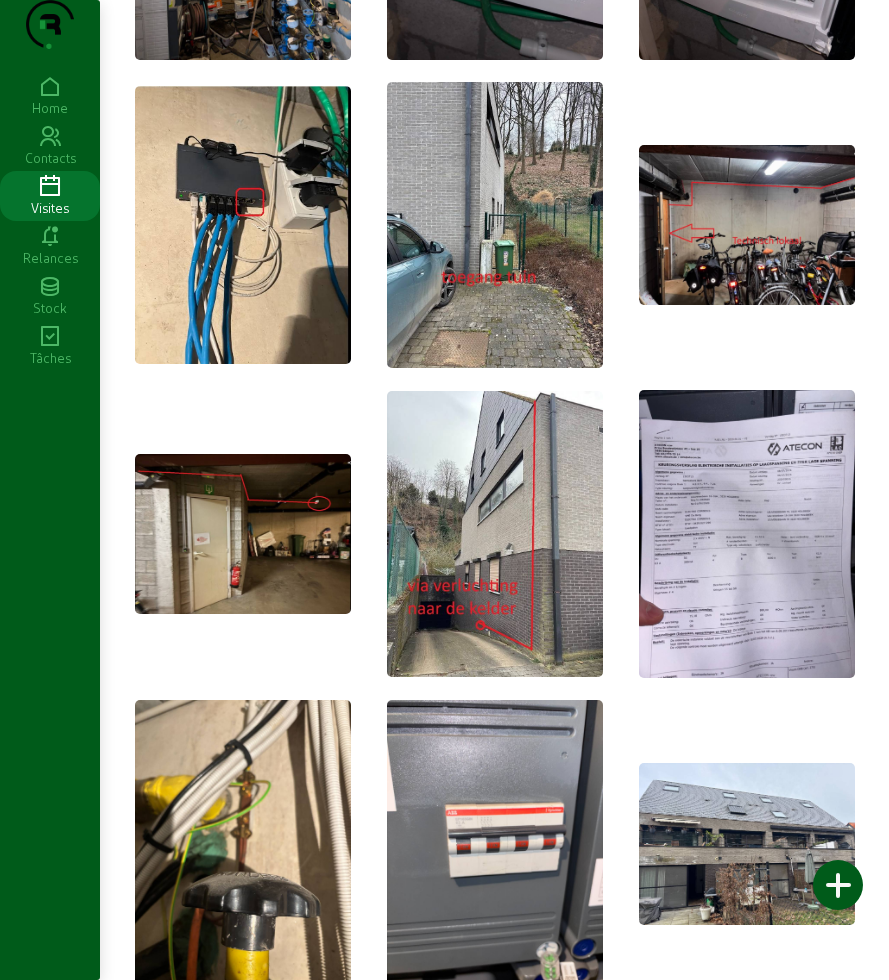 click 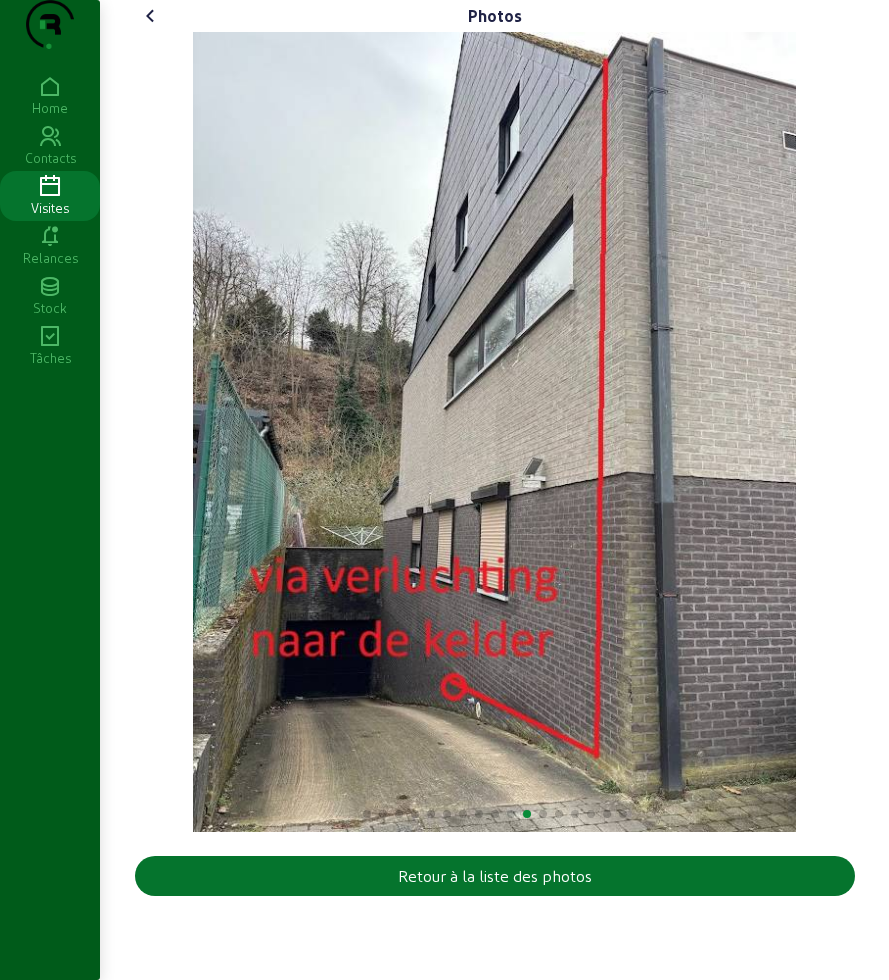 scroll, scrollTop: 0, scrollLeft: 0, axis: both 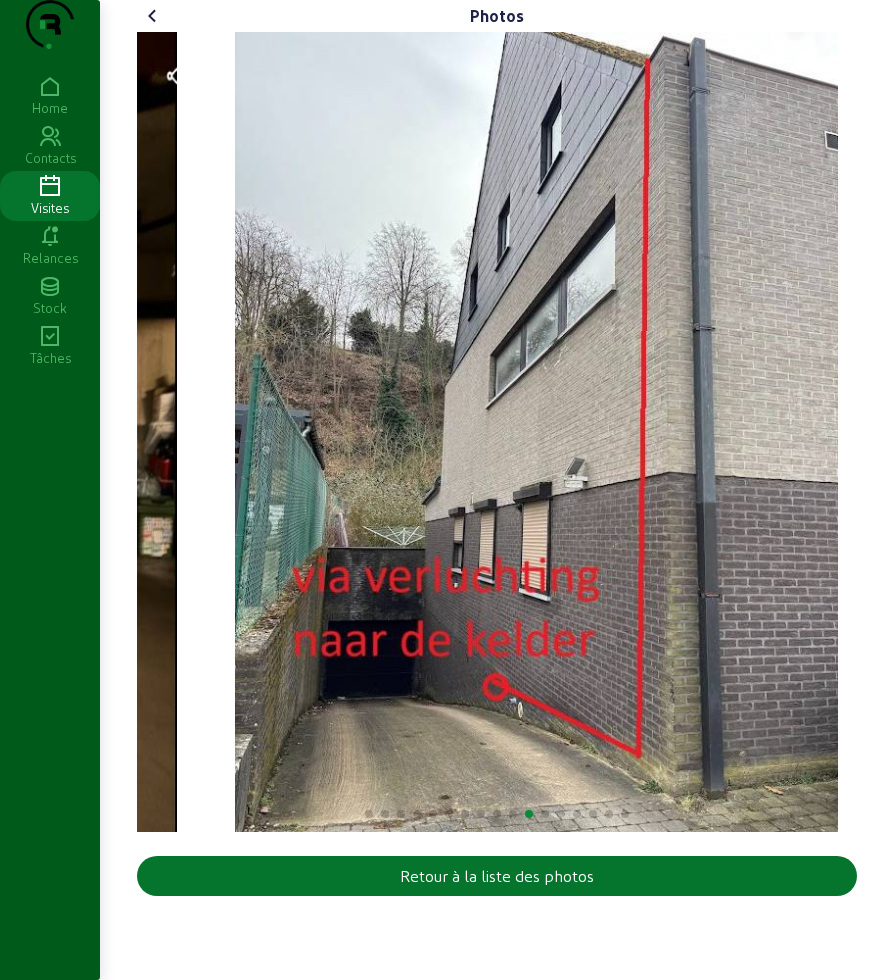 click on "Photos  Retour à la liste des photos Home Contacts Visites Relances Stock Tâches" at bounding box center [446, 490] 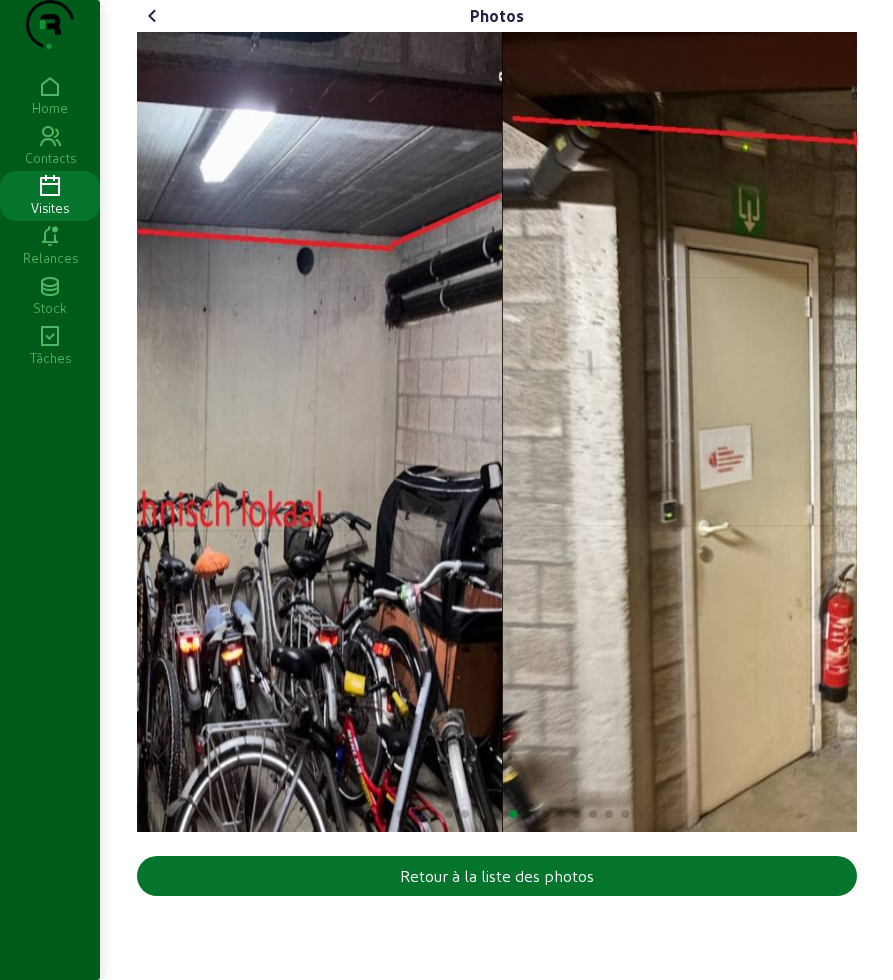 click on "Photos  Retour à la liste des photos" 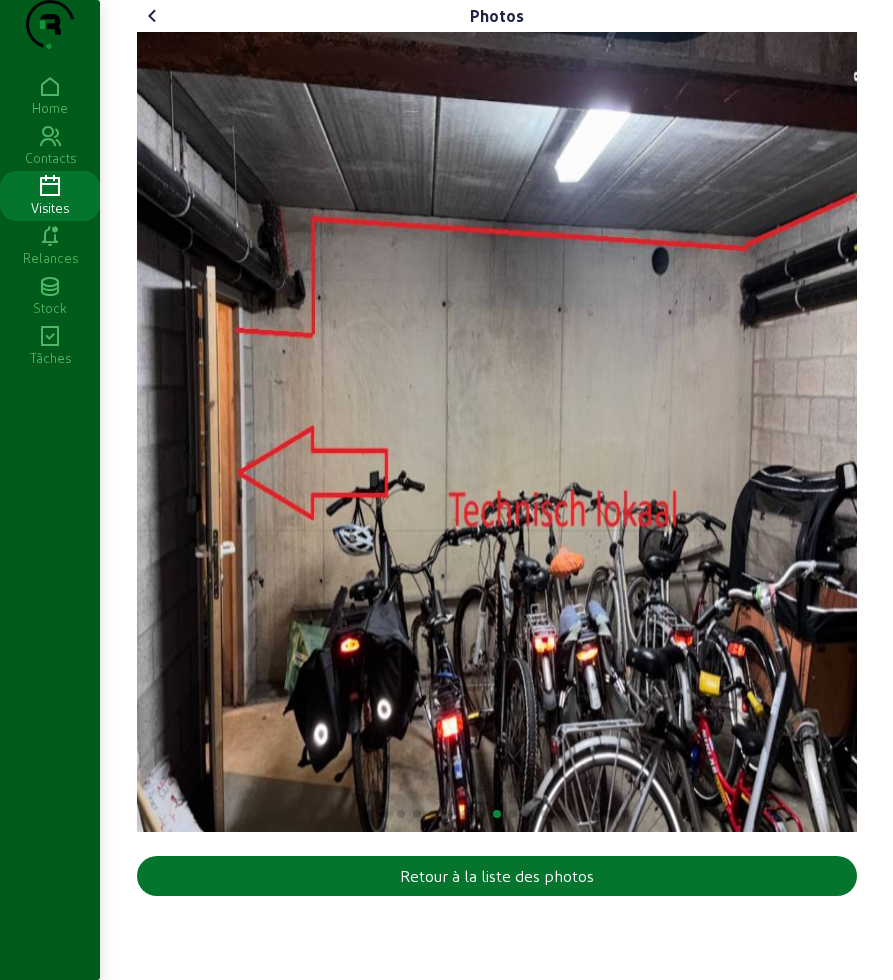 click 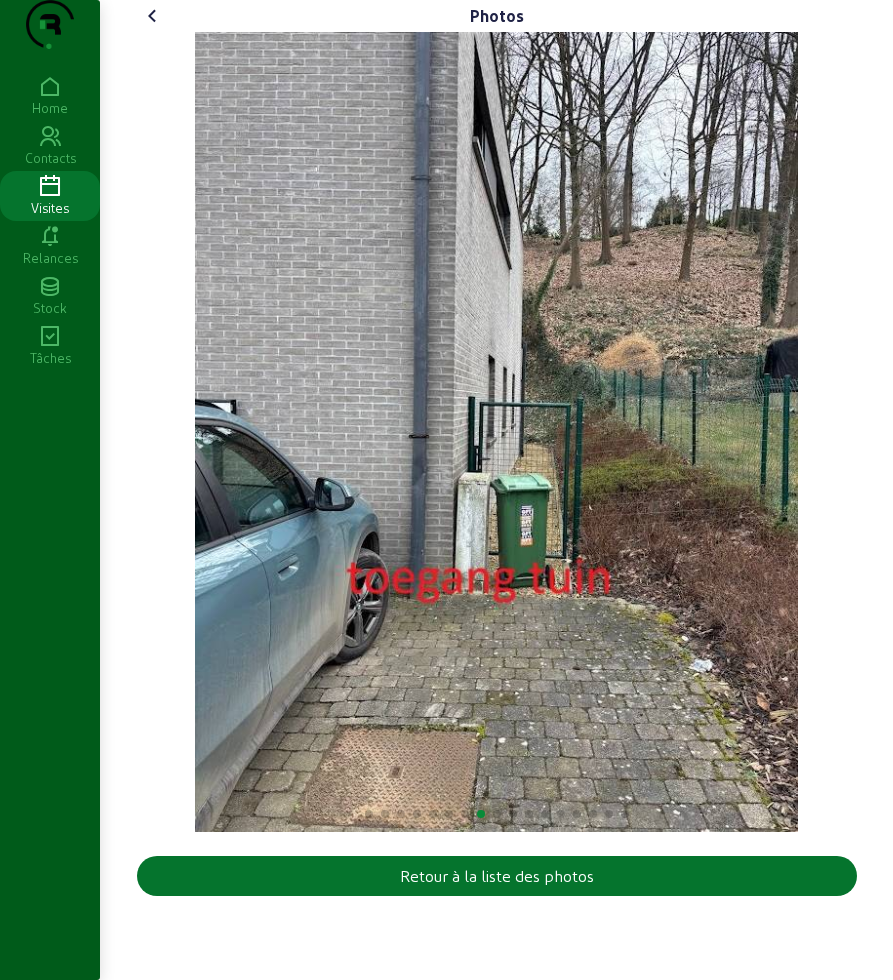 click 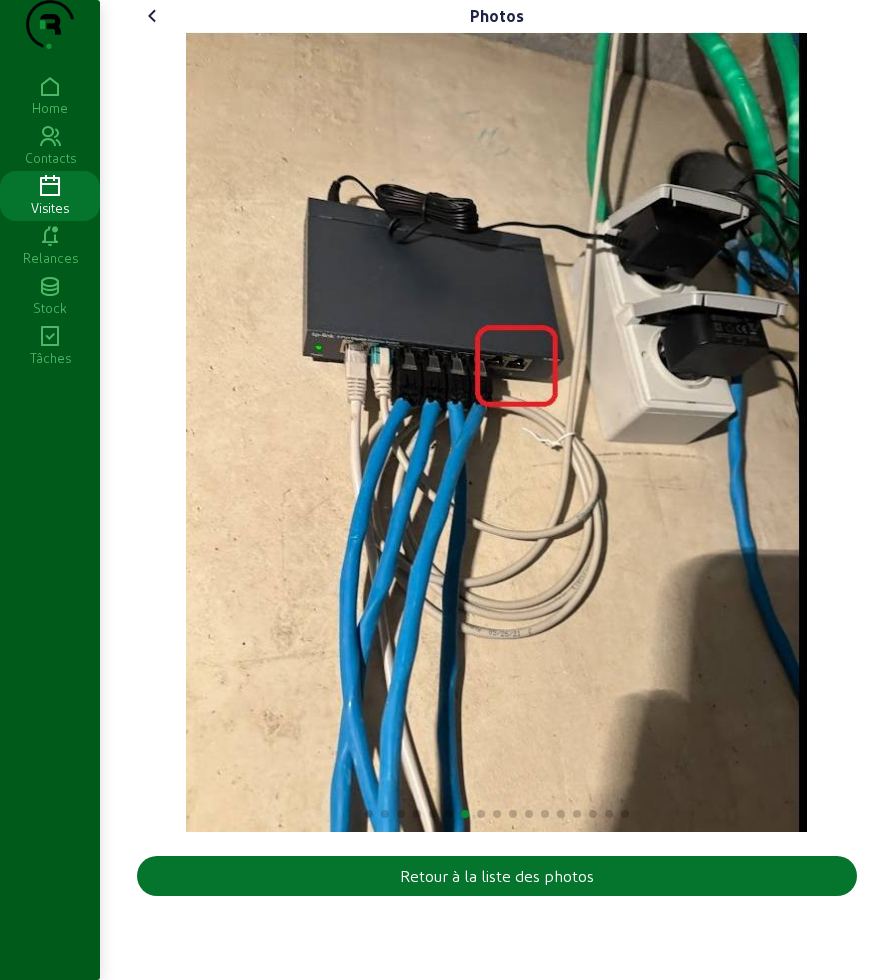 click on "Photos  Retour à la liste des photos" 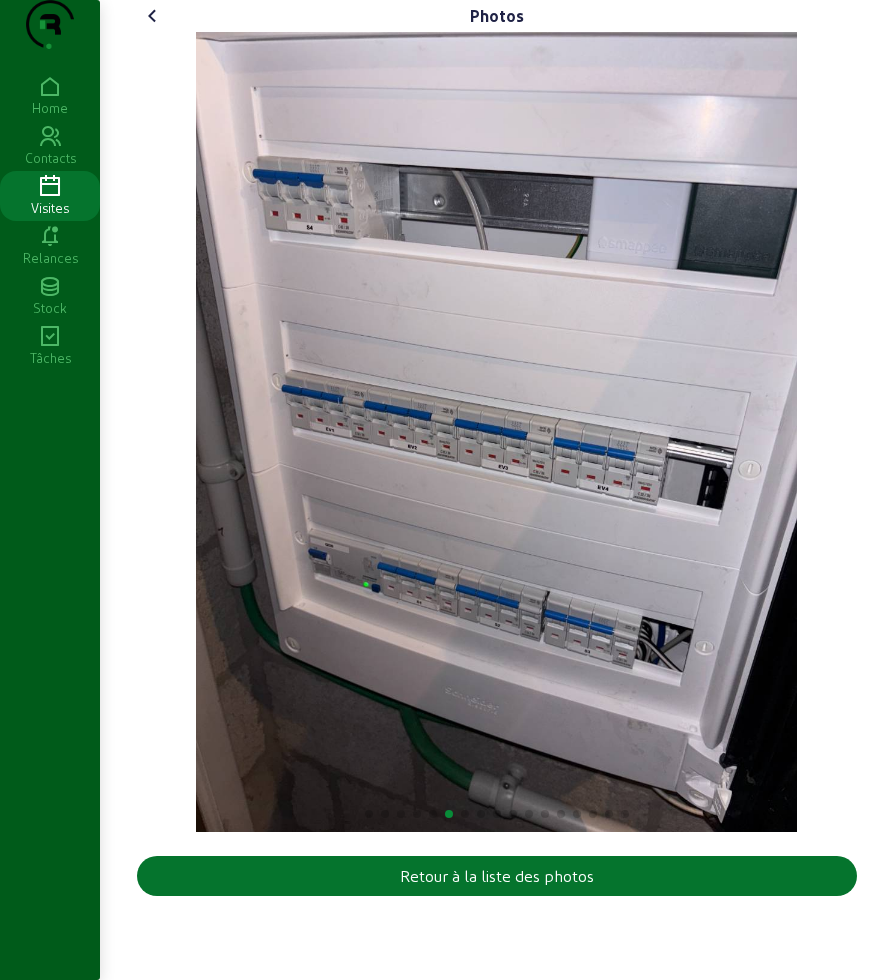 click on "Photos  Retour à la liste des photos Home Contacts Visites Relances Stock Tâches" at bounding box center (446, 490) 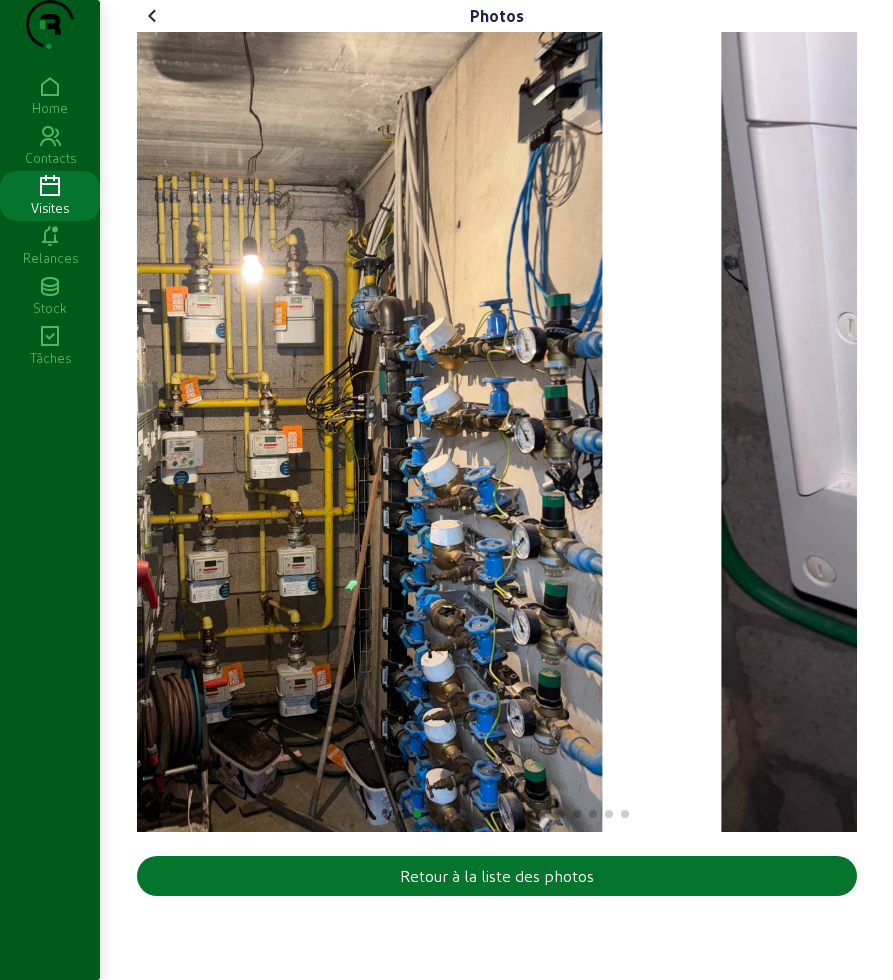 click on "Photos  Retour à la liste des photos Home Contacts Visites Relances Stock Tâches" at bounding box center (446, 490) 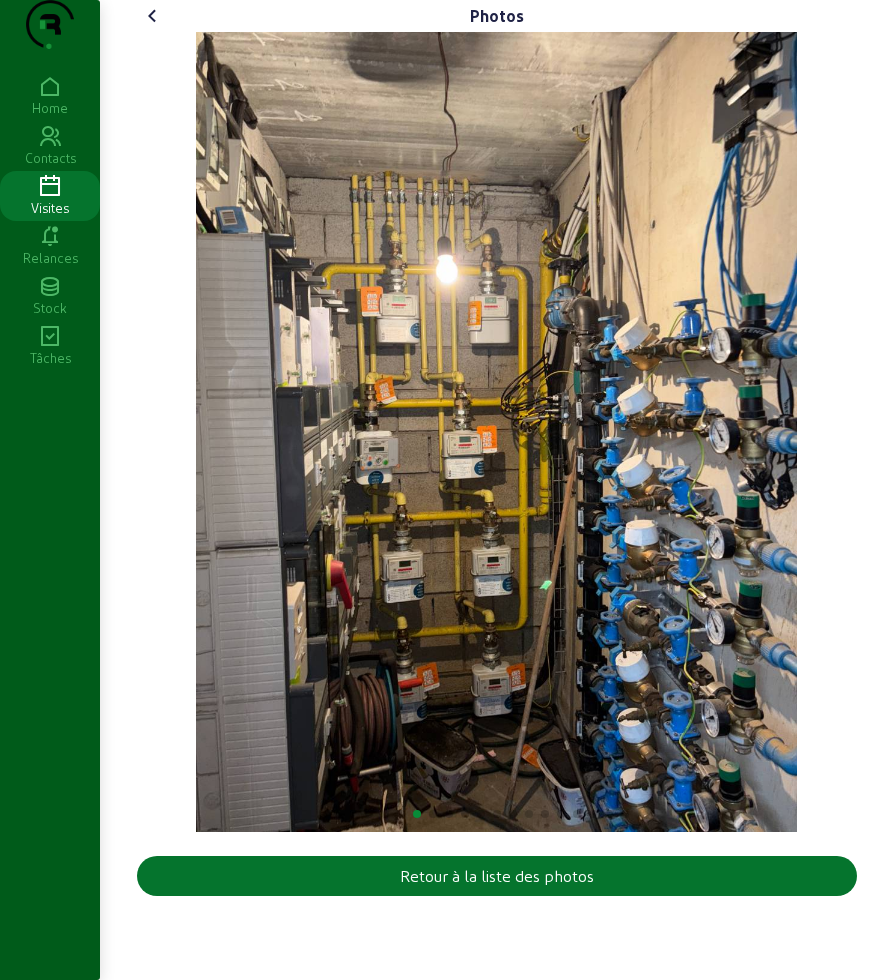 click on "Photos  Retour à la liste des photos Home Contacts Visites Relances Stock Tâches" at bounding box center [446, 490] 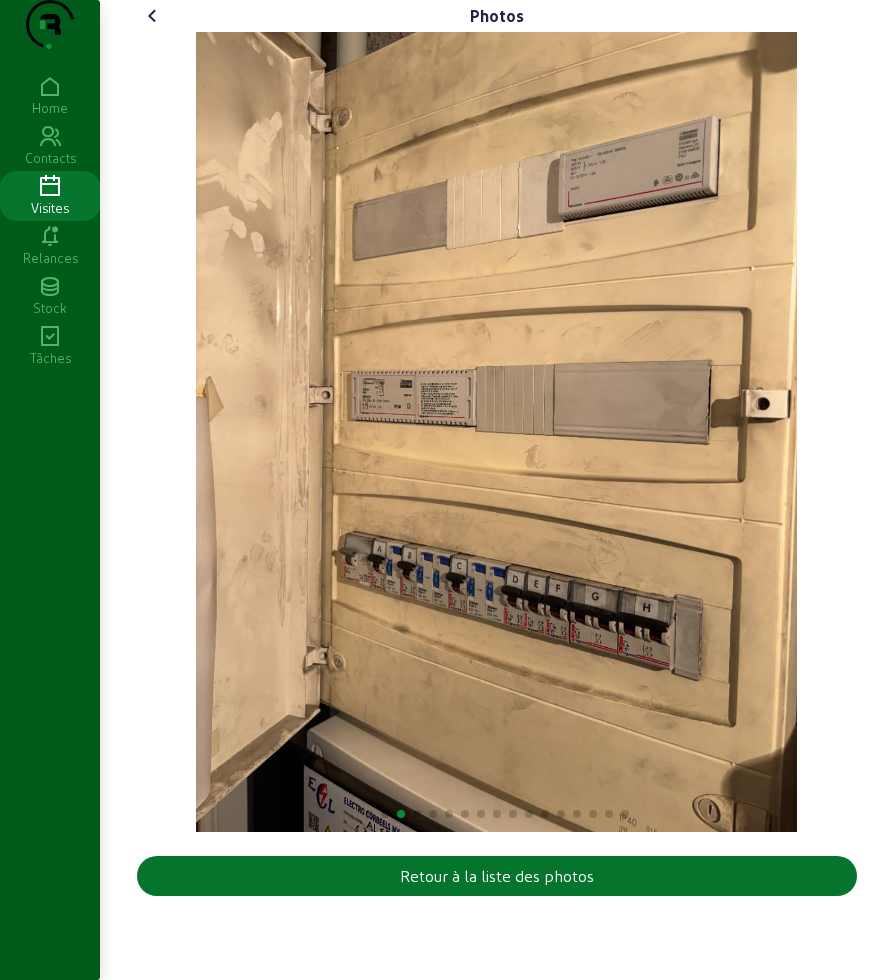 click on "Photos  Retour à la liste des photos Home Contacts Visites Relances Stock Tâches" at bounding box center (446, 490) 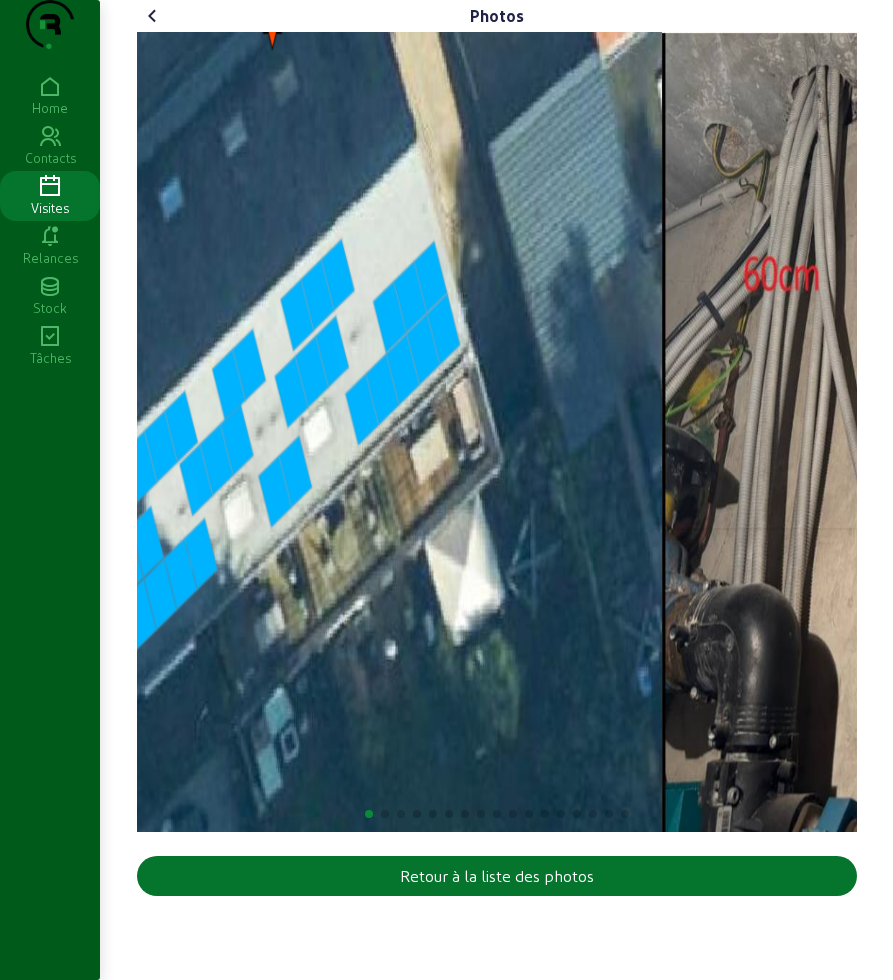 click on "Photos  Retour à la liste des photos Home Contacts Visites Relances Stock Tâches" at bounding box center (446, 490) 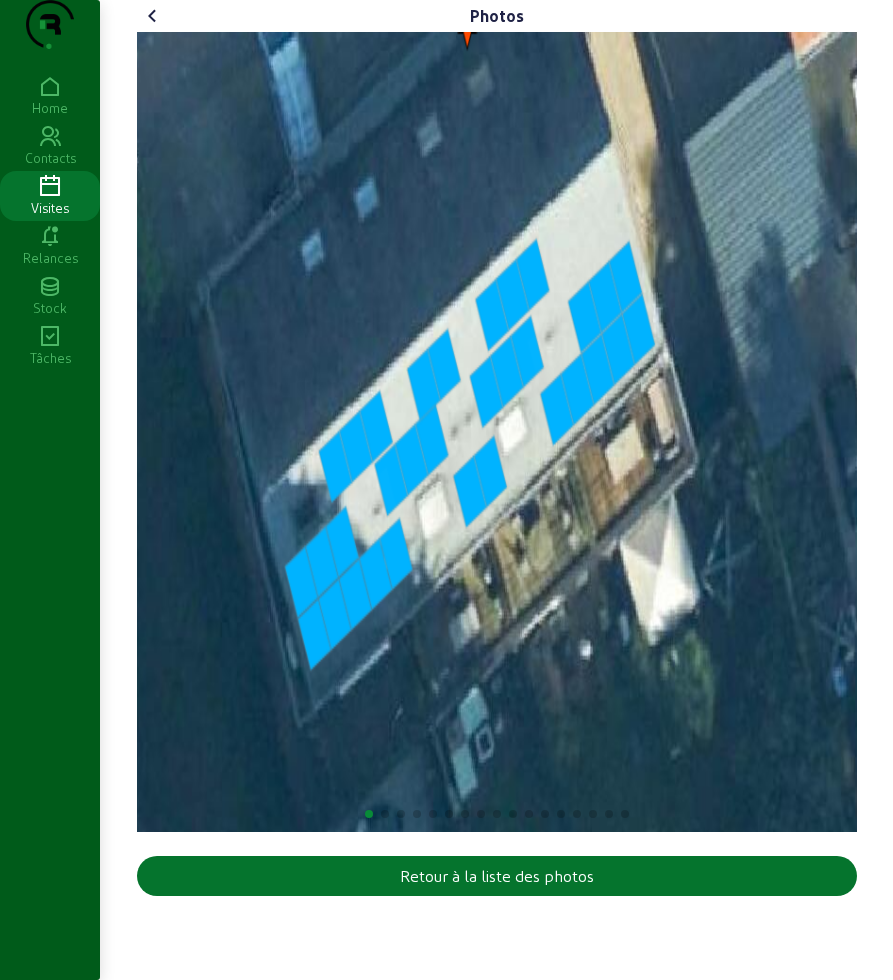click on "Photos  Retour à la liste des photos Home Contacts Visites Relances Stock Tâches" at bounding box center (446, 490) 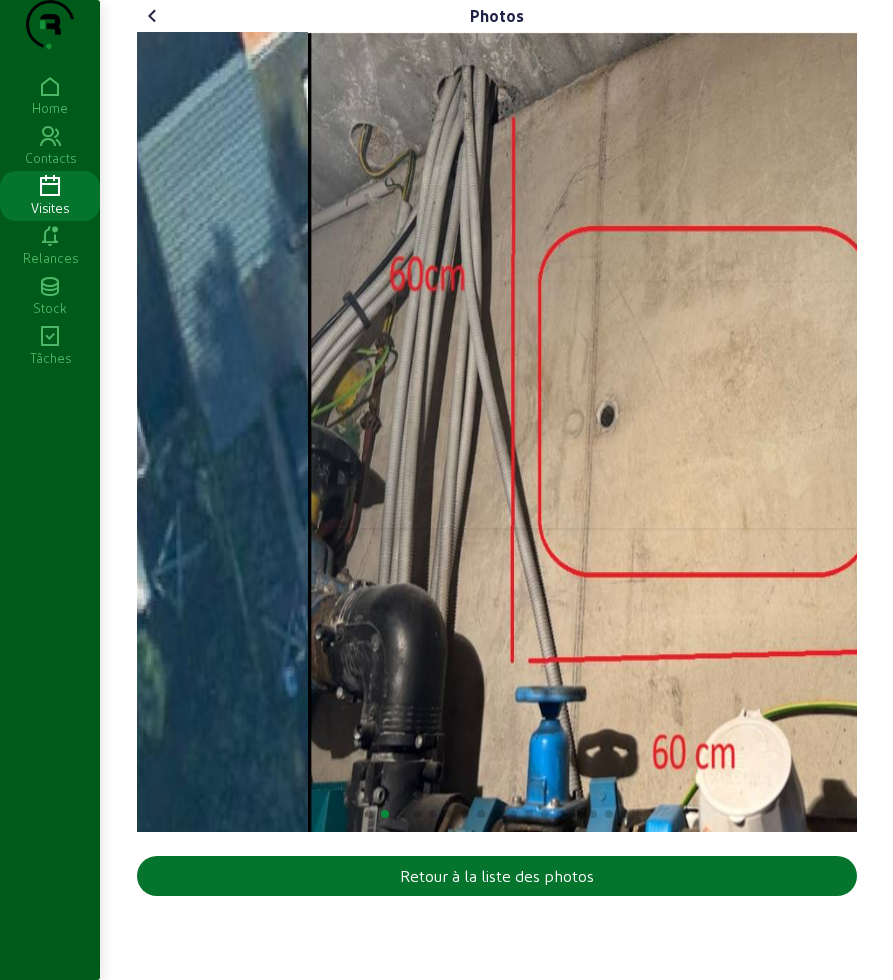 click 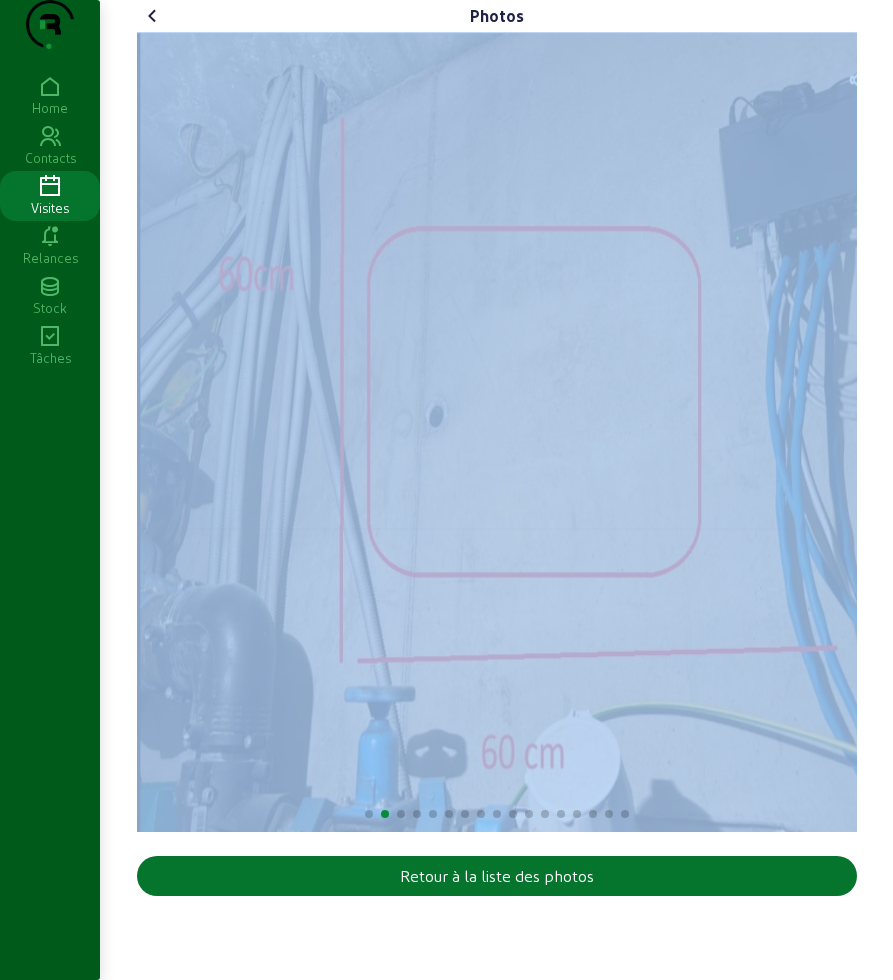 drag, startPoint x: 632, startPoint y: 384, endPoint x: 275, endPoint y: 383, distance: 357.0014 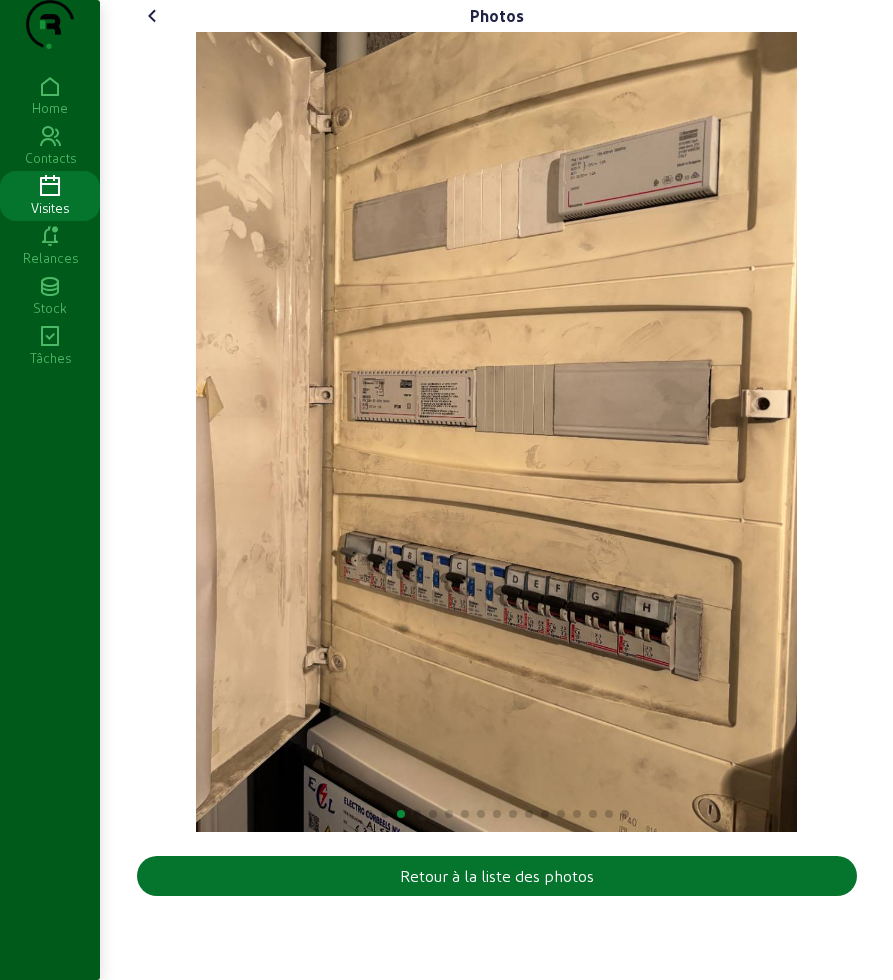 click on "Photos  Retour à la liste des photos Home Contacts Visites Relances Stock Tâches" 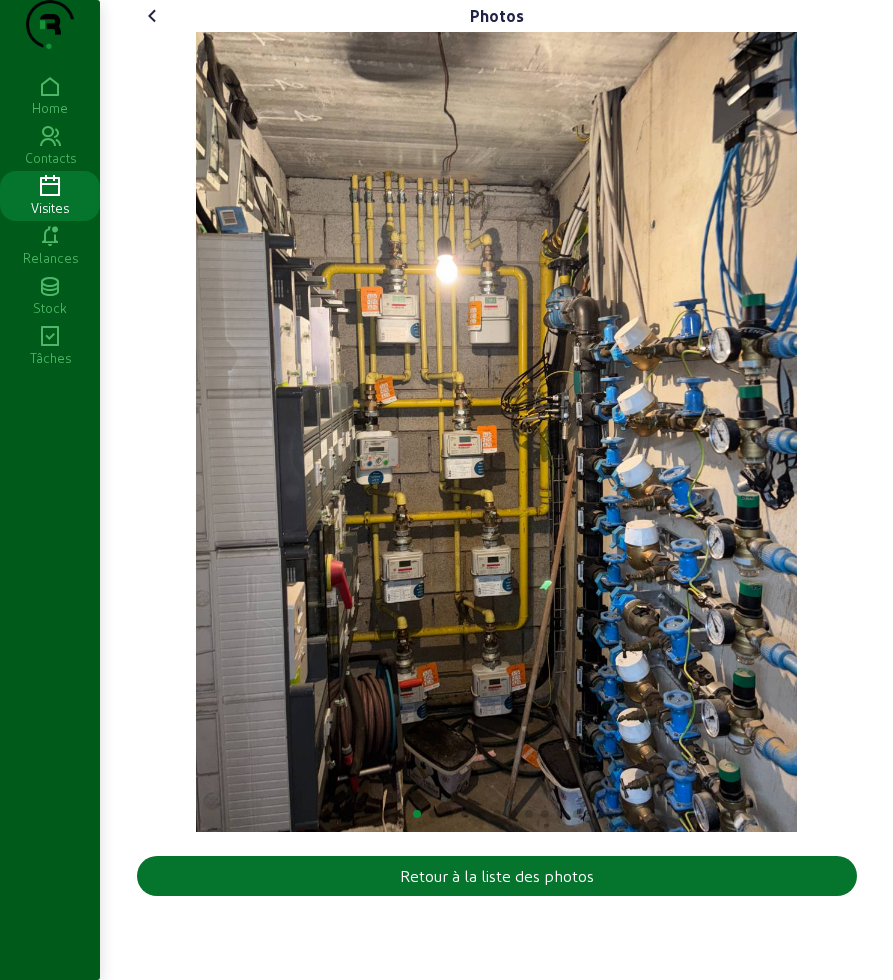 click 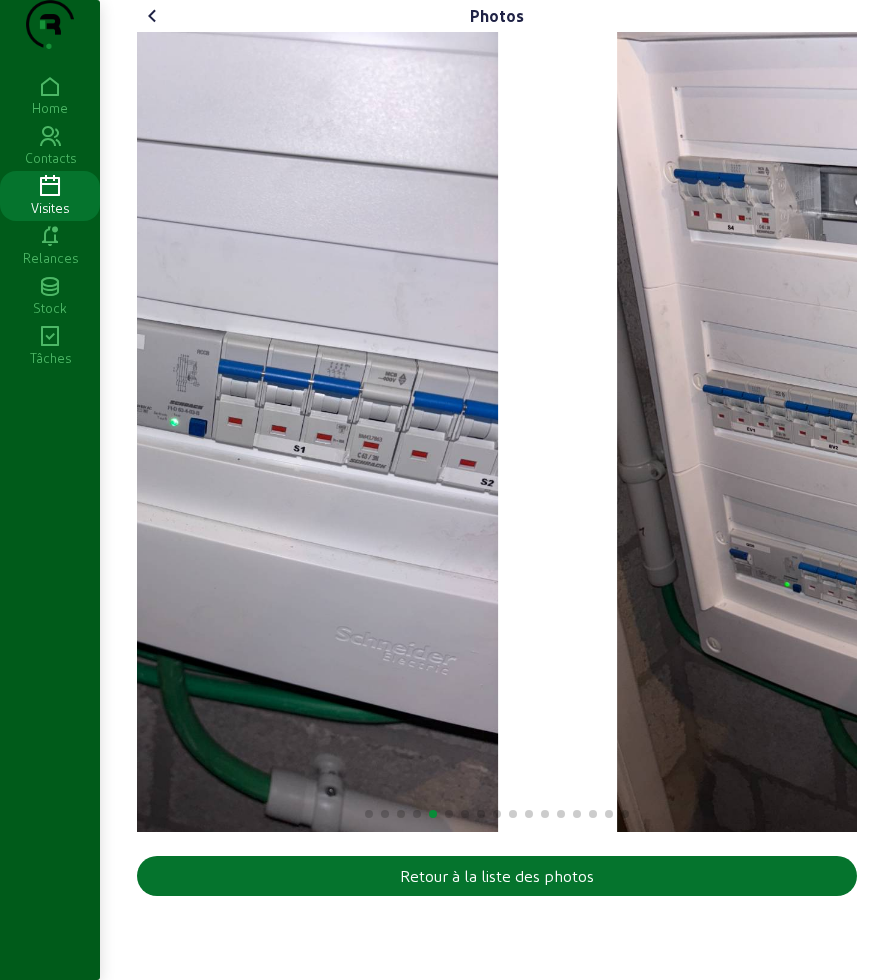 click on "Photos  Retour à la liste des photos" 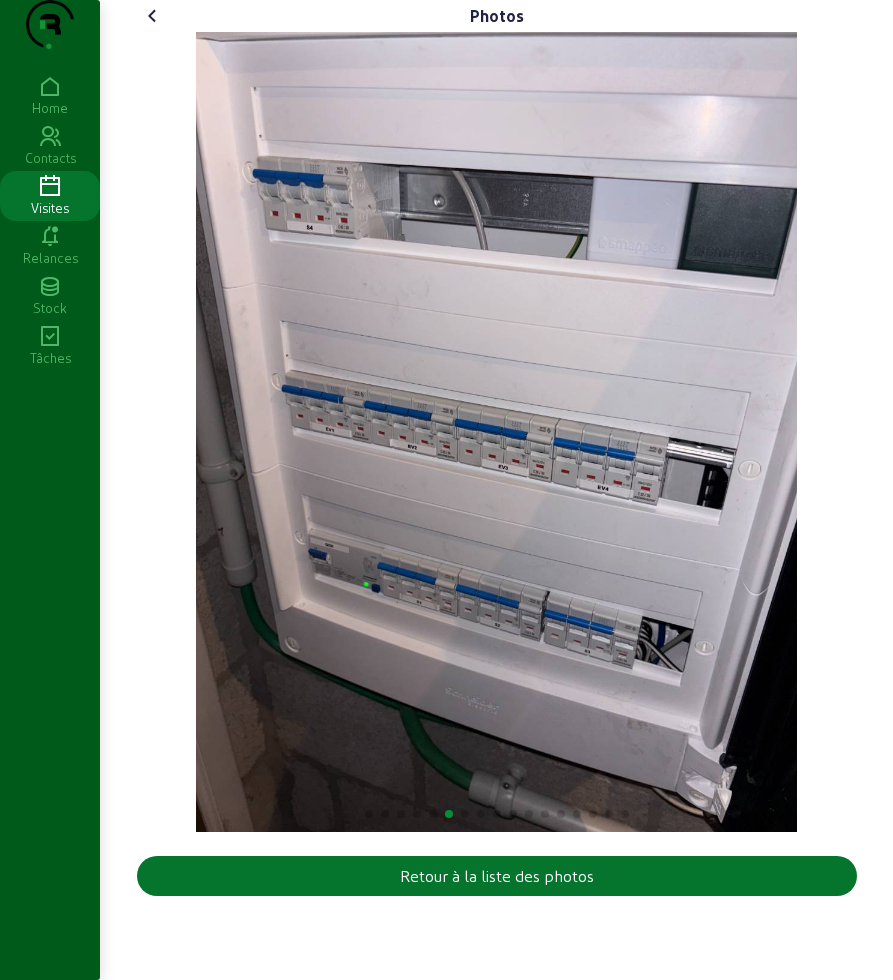 click on "Photos  Retour à la liste des photos Home Contacts Visites Relances Stock Tâches" at bounding box center [446, 490] 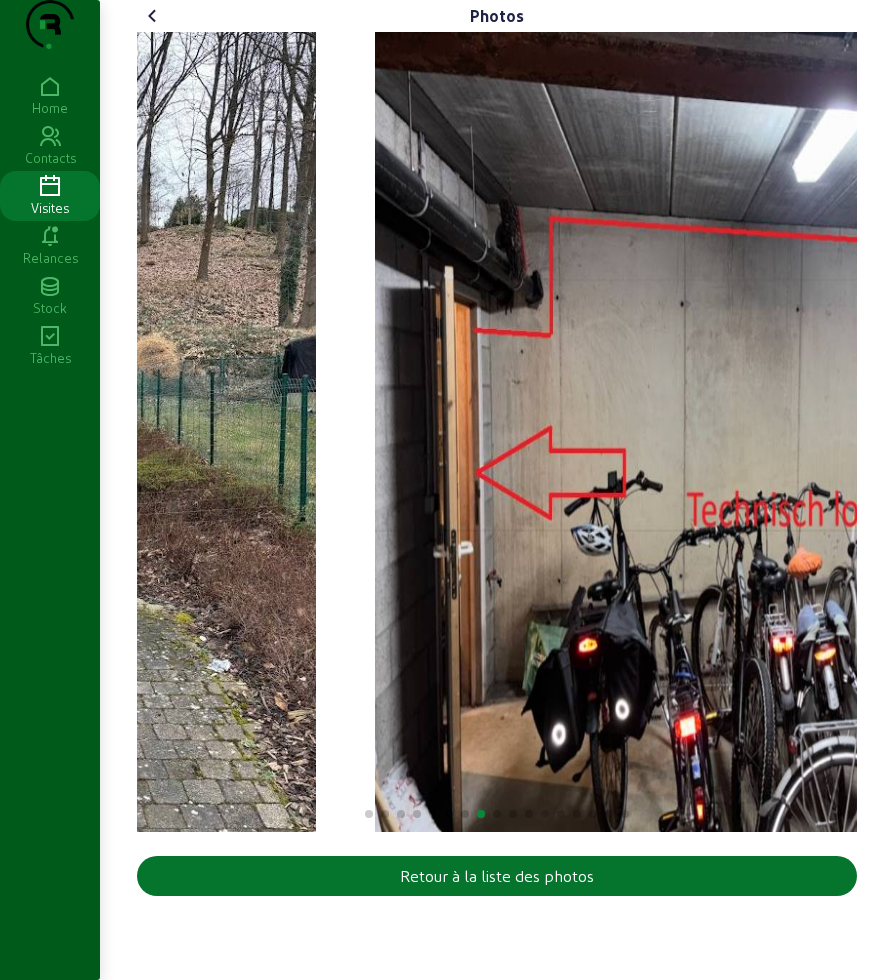click on "Photos  Retour à la liste des photos Home Contacts Visites Relances Stock Tâches" at bounding box center (446, 490) 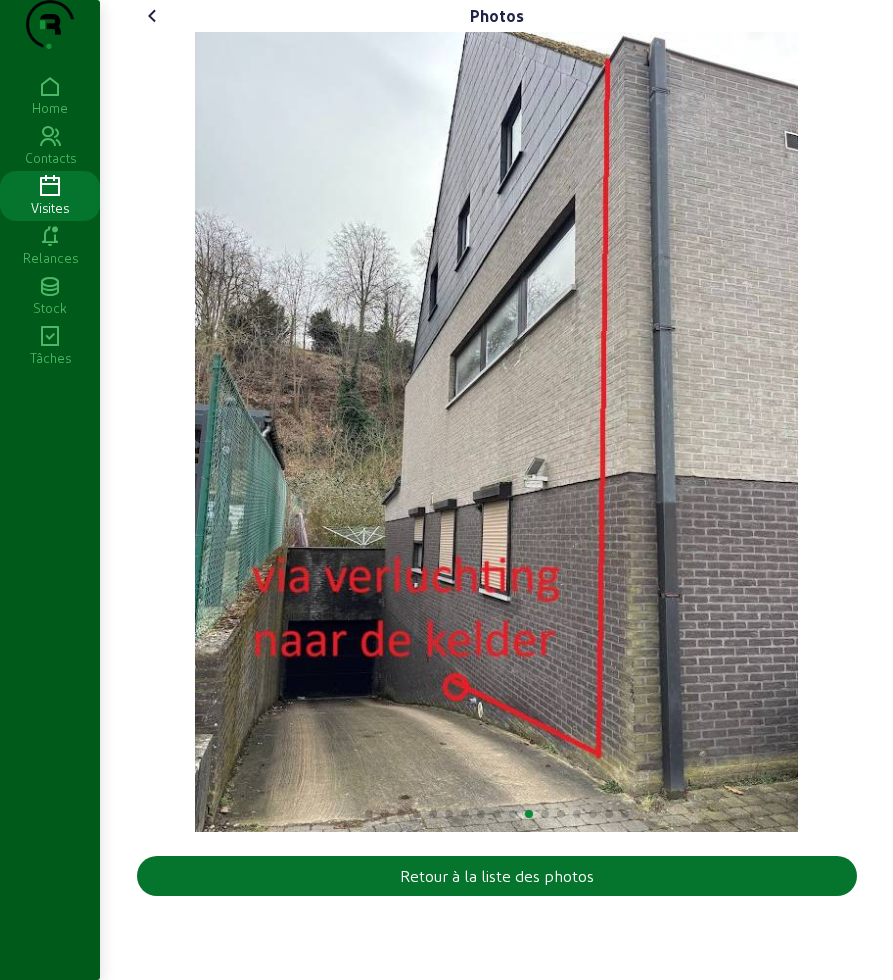 click on "Photos  Retour à la liste des photos Home Contacts Visites Relances Stock Tâches" at bounding box center [446, 490] 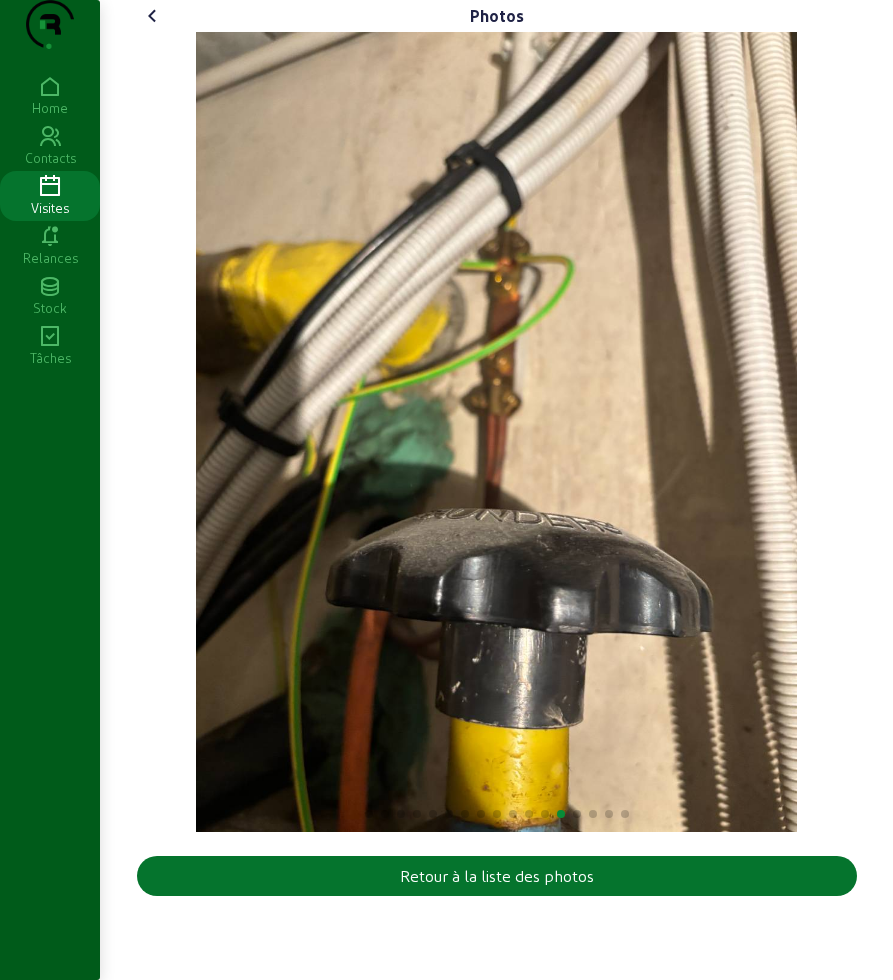 click on "Photos  Retour à la liste des photos Home Contacts Visites Relances Stock Tâches" at bounding box center (446, 490) 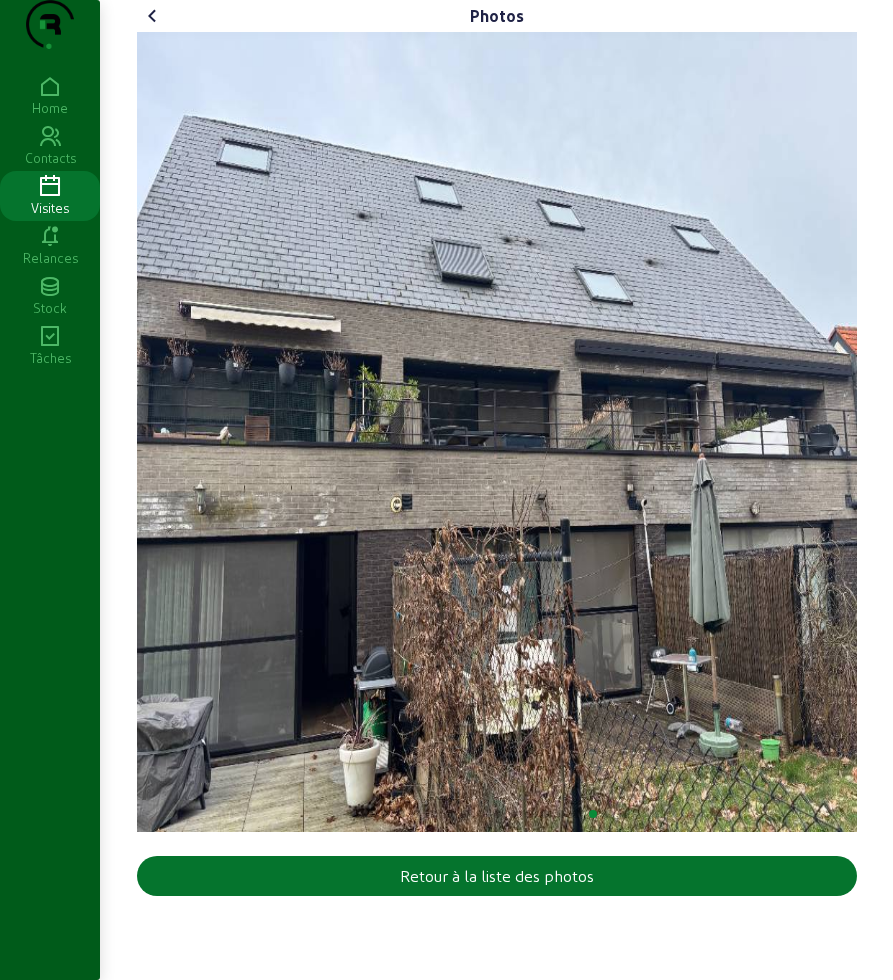 click 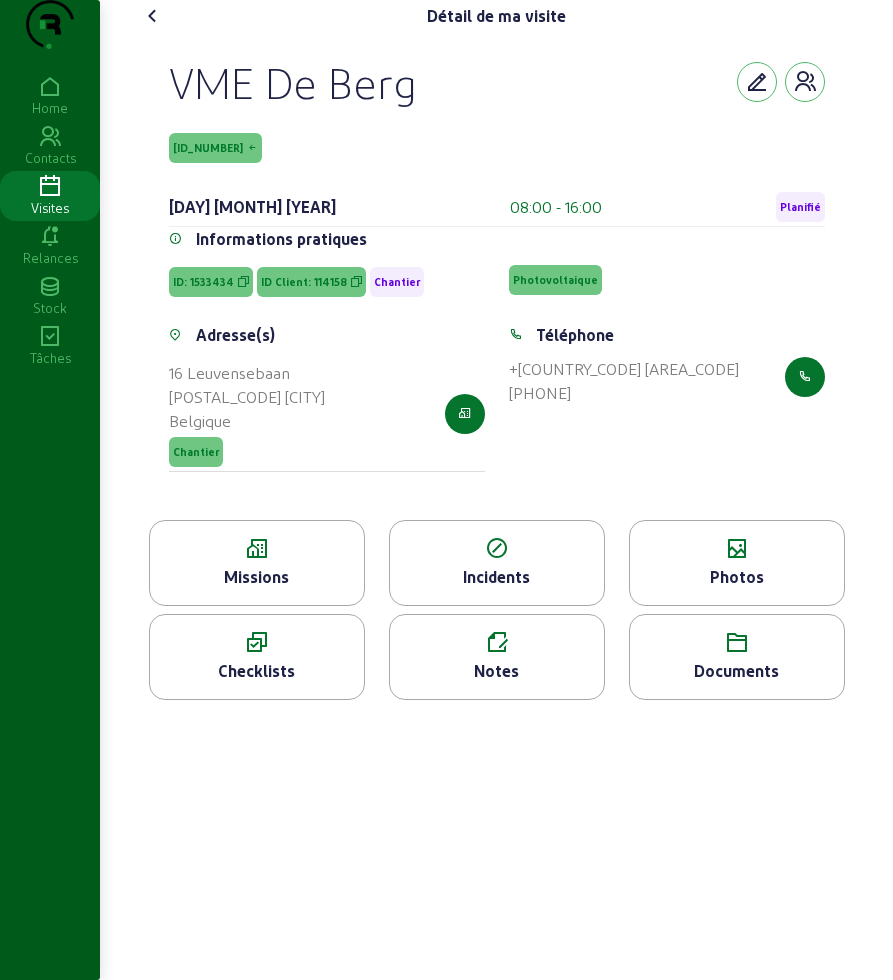 click 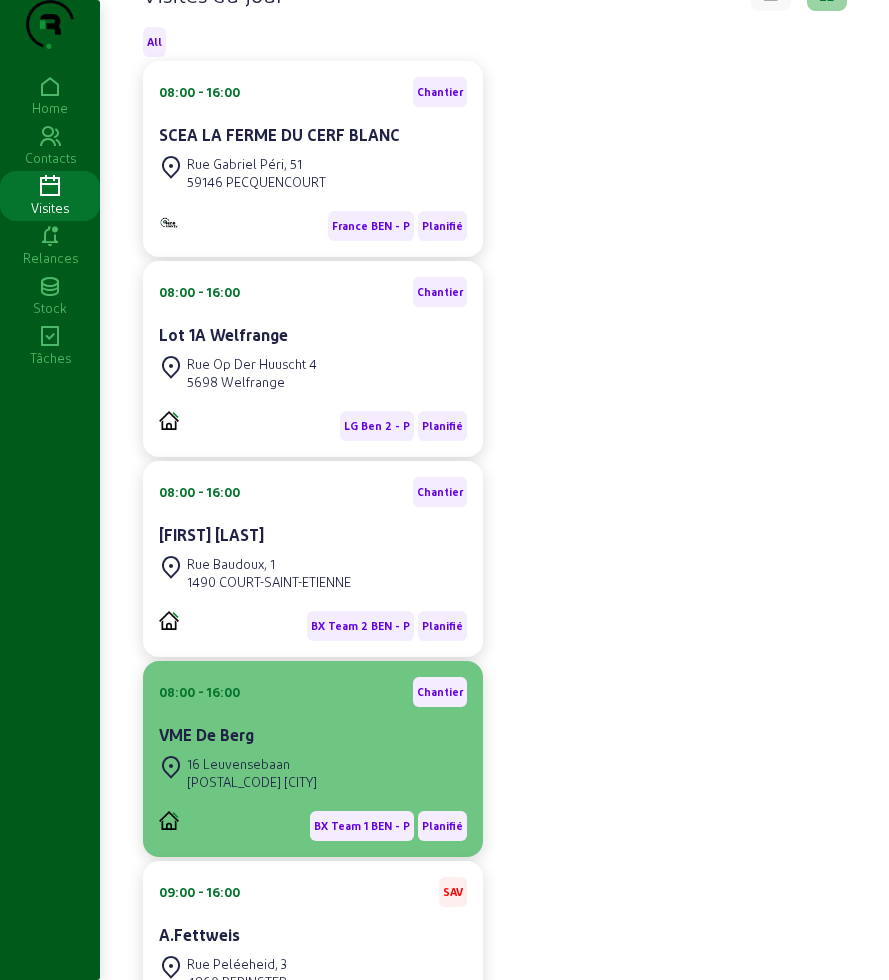 scroll, scrollTop: 0, scrollLeft: 0, axis: both 